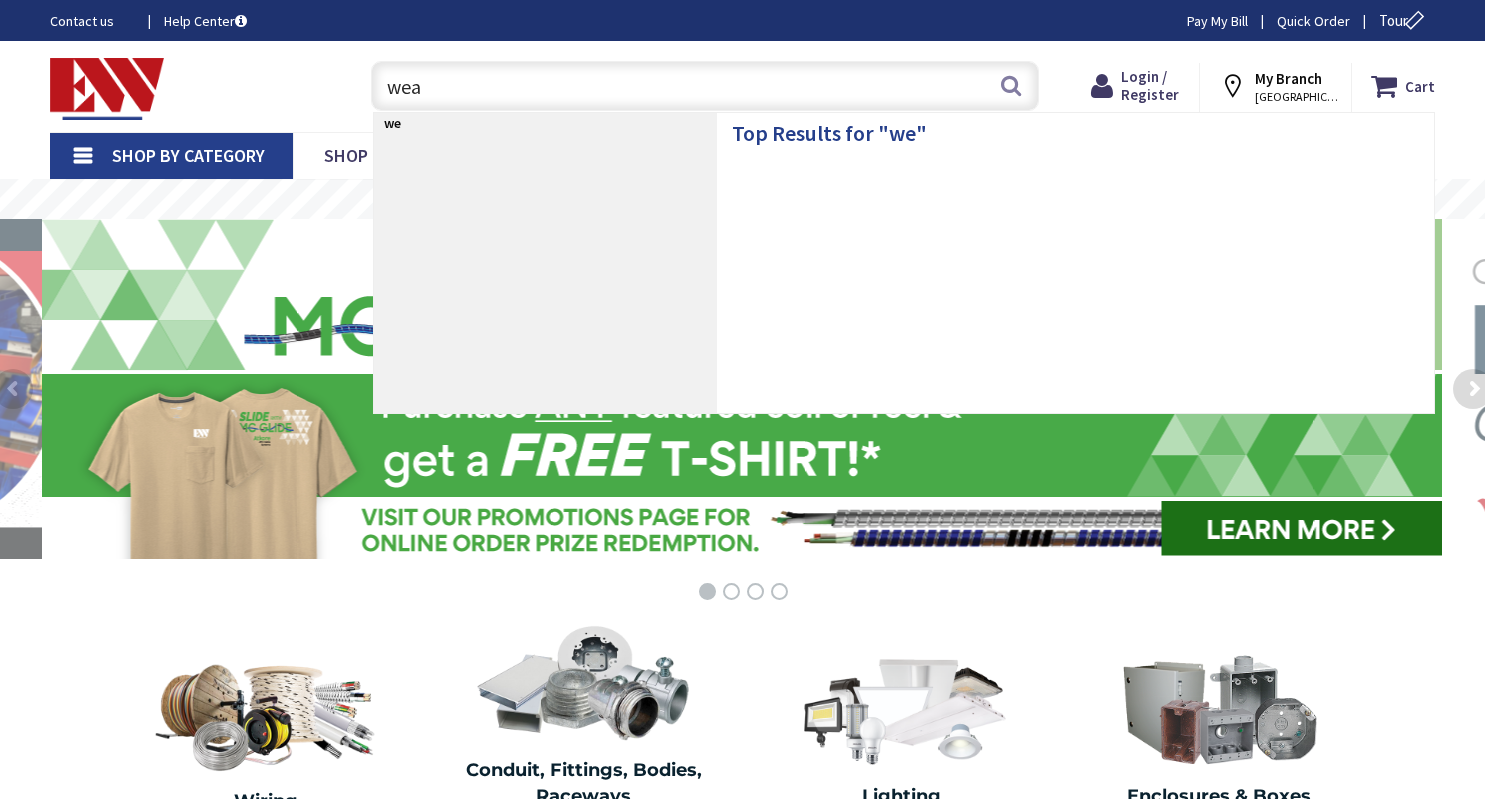 scroll, scrollTop: 0, scrollLeft: 0, axis: both 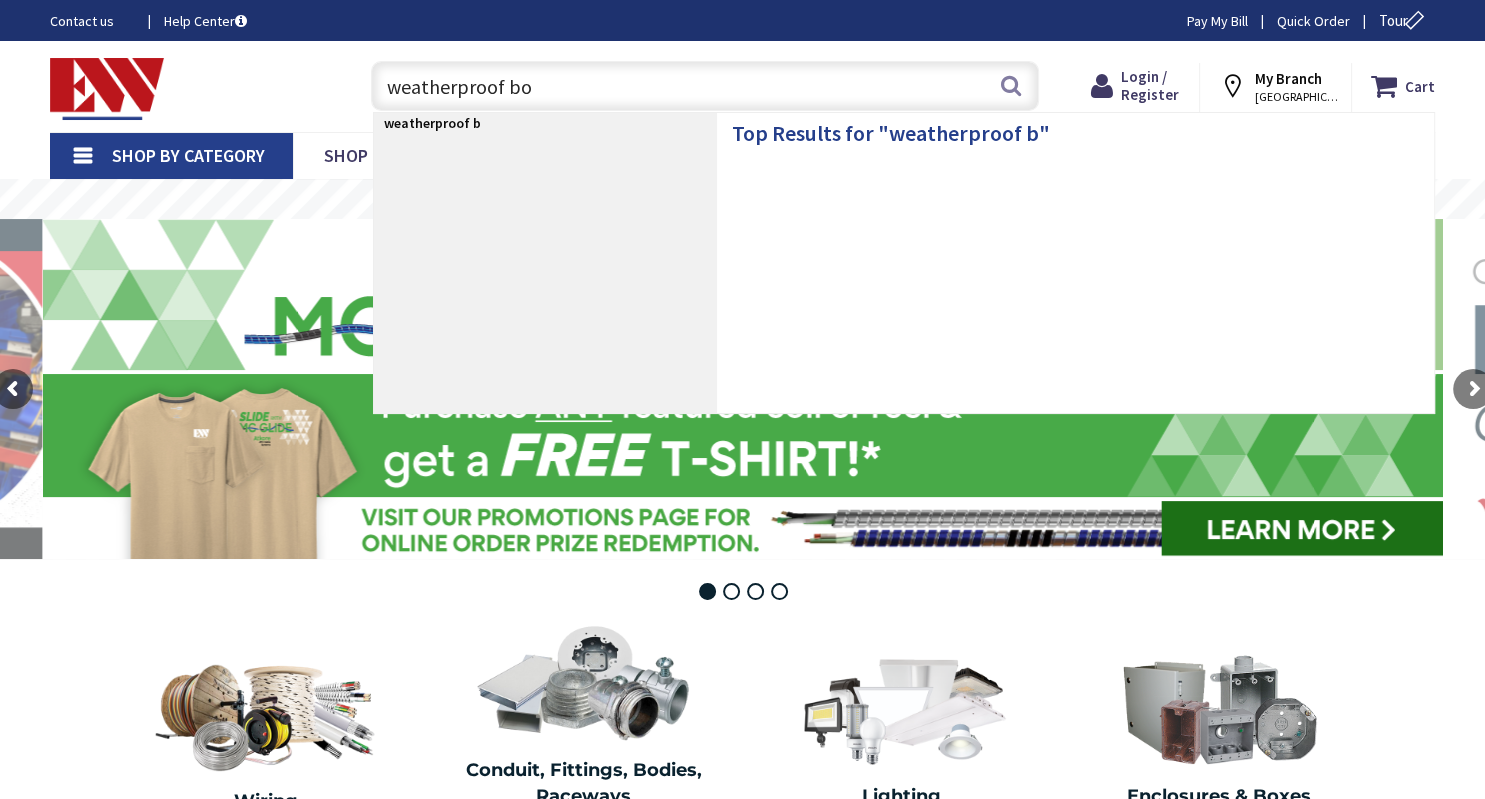 type on "weatherproof box" 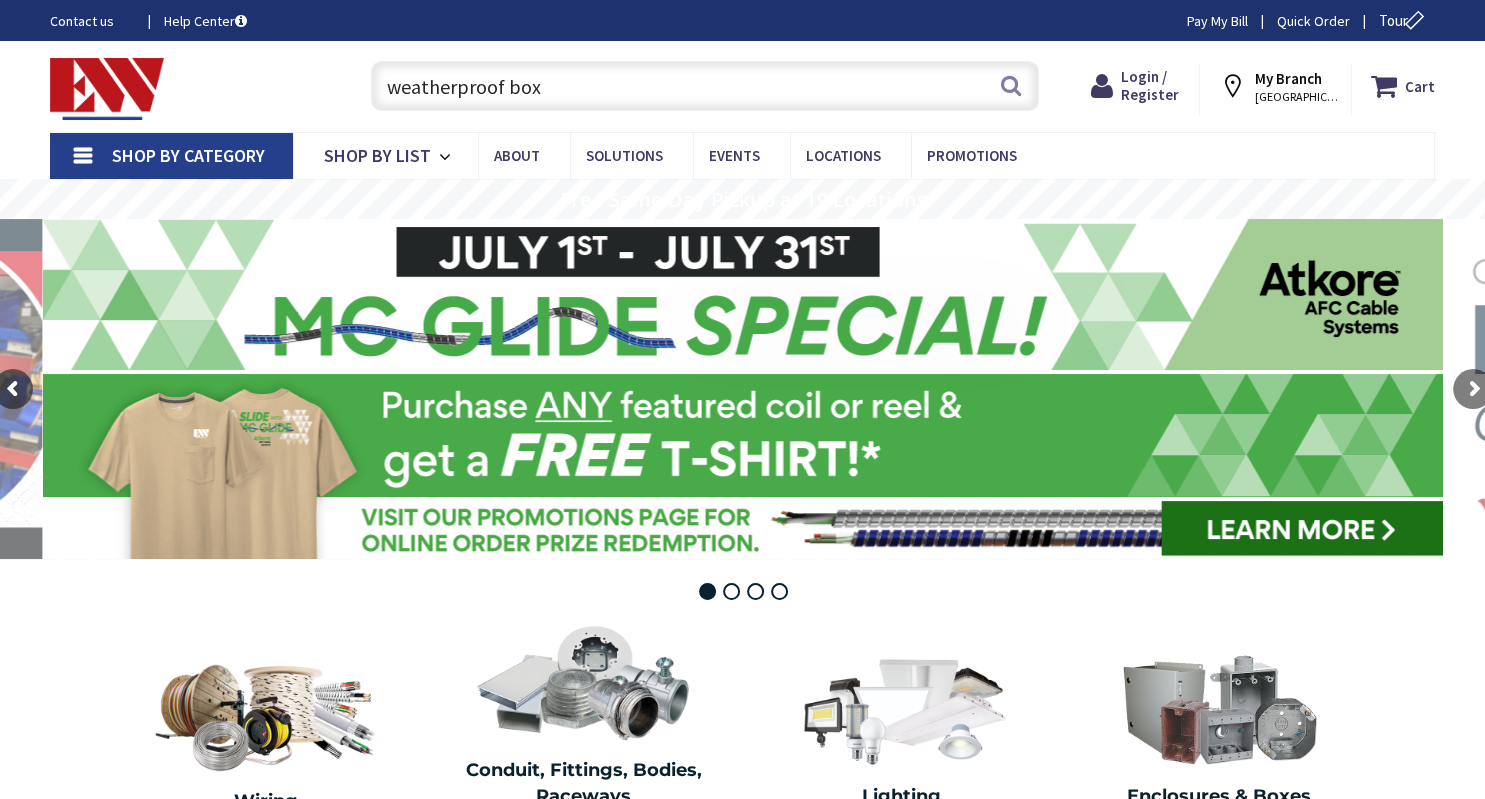 scroll, scrollTop: 0, scrollLeft: 0, axis: both 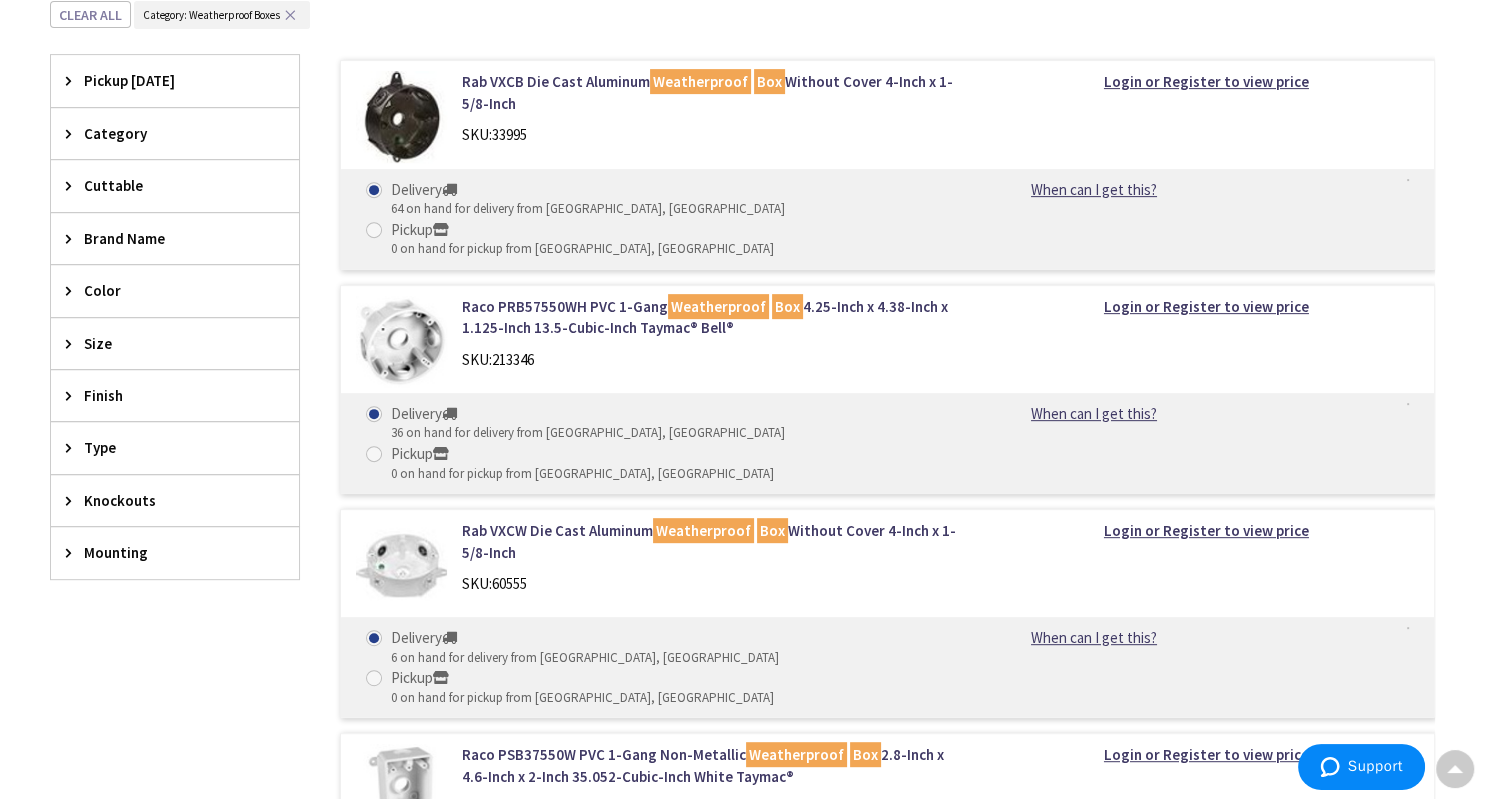 click on "Finish" at bounding box center (165, 395) 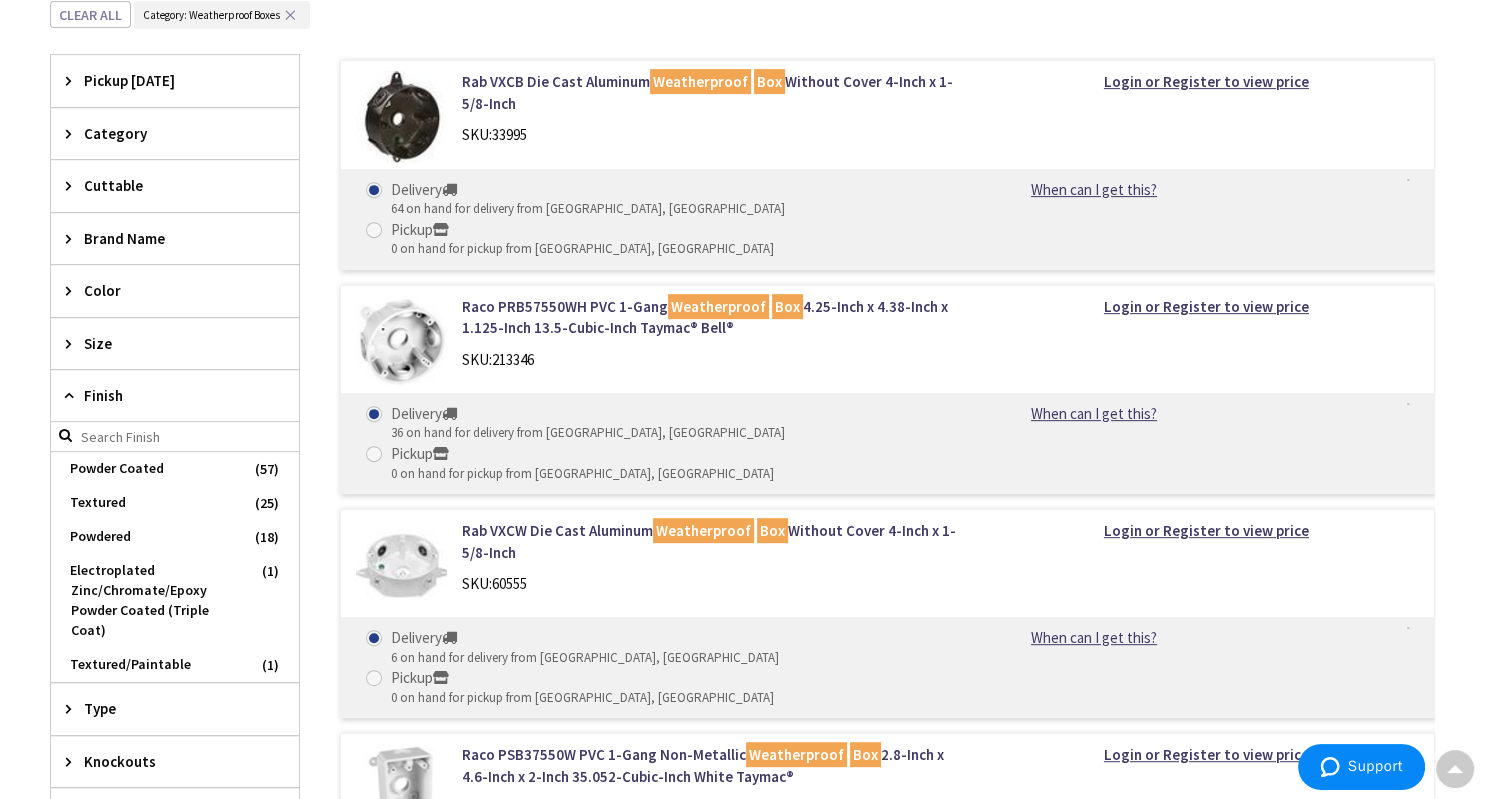 click on "Finish" at bounding box center (165, 395) 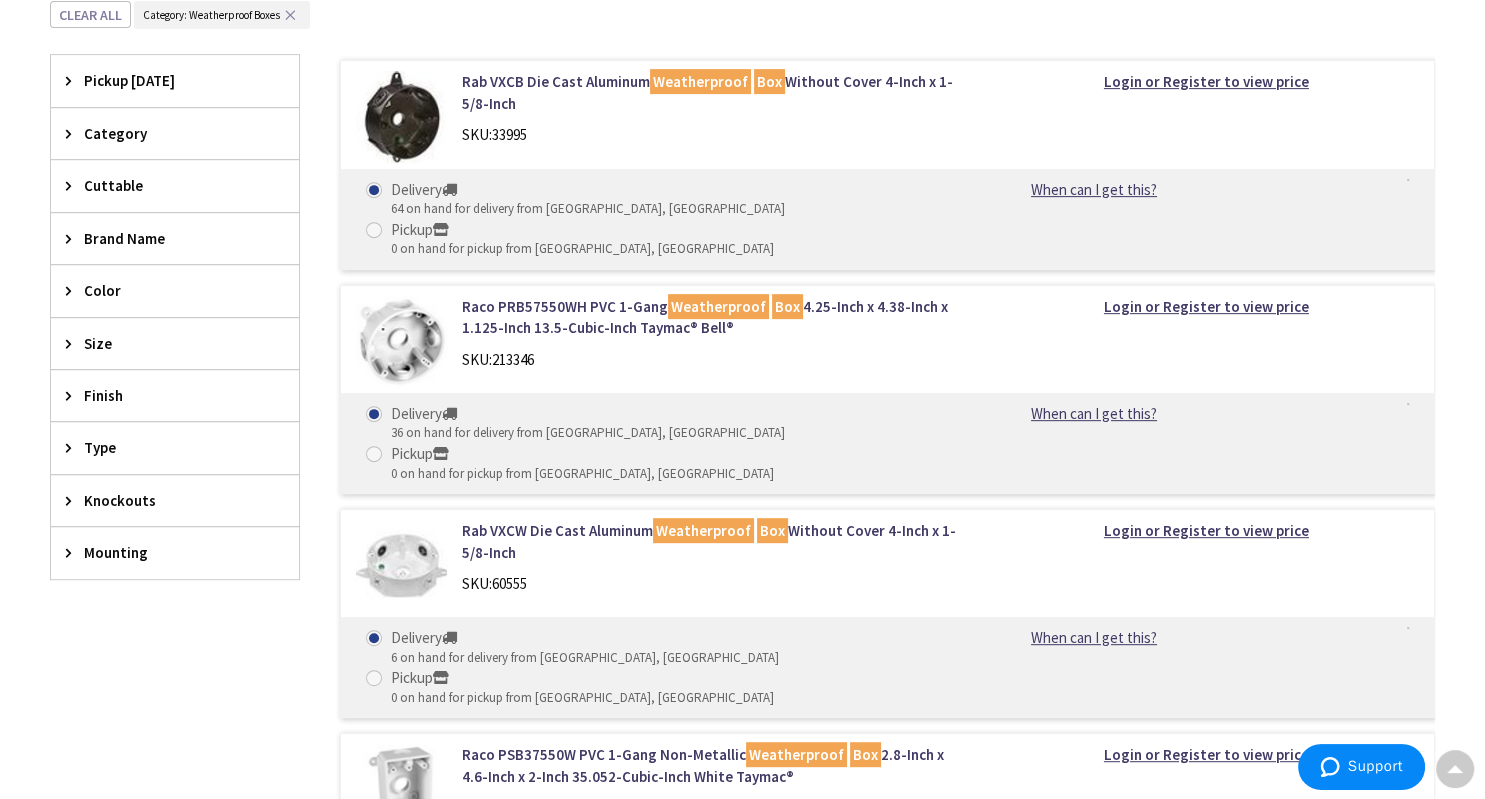 click on "Knockouts" at bounding box center (165, 500) 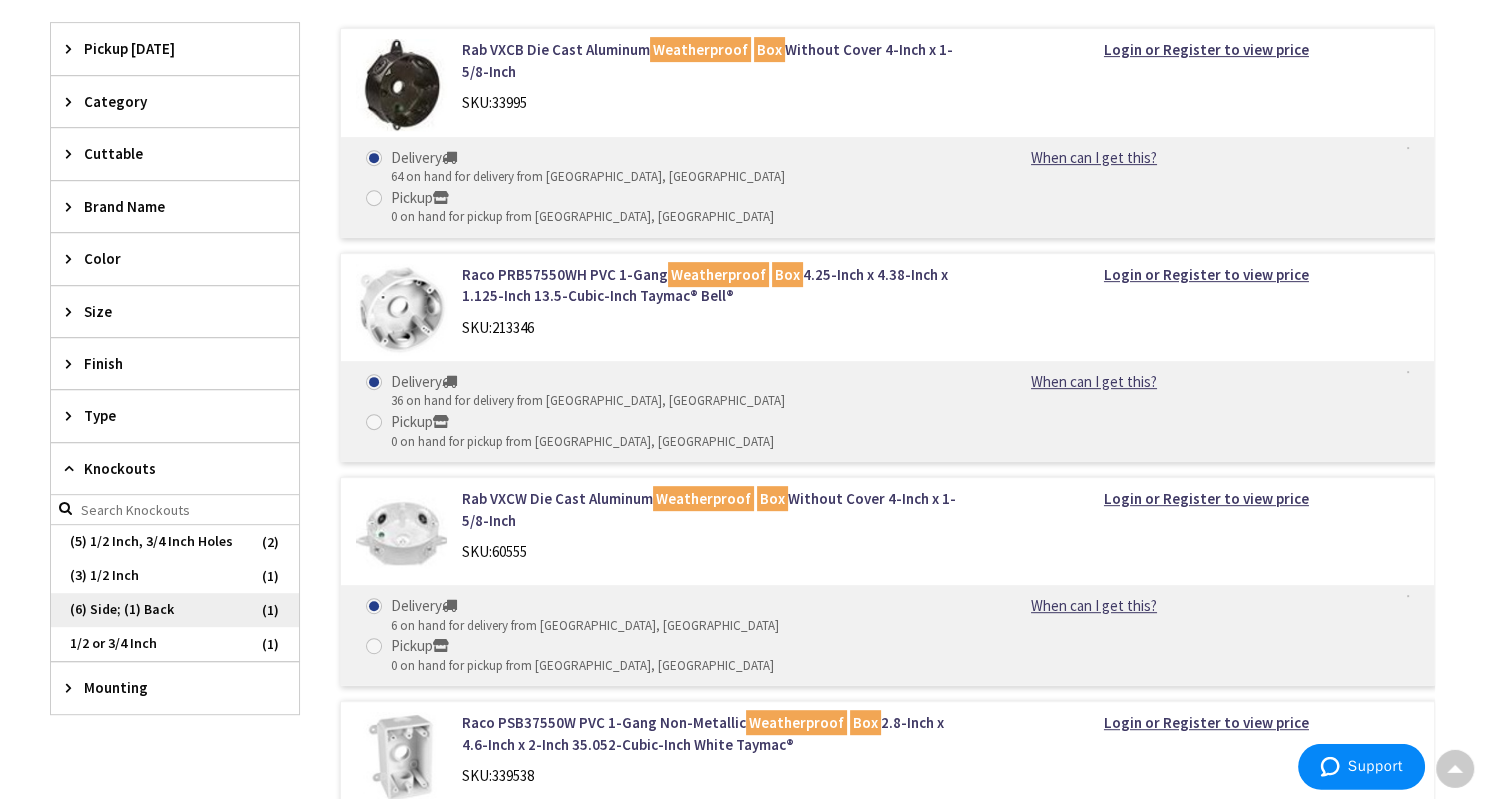 scroll, scrollTop: 782, scrollLeft: 0, axis: vertical 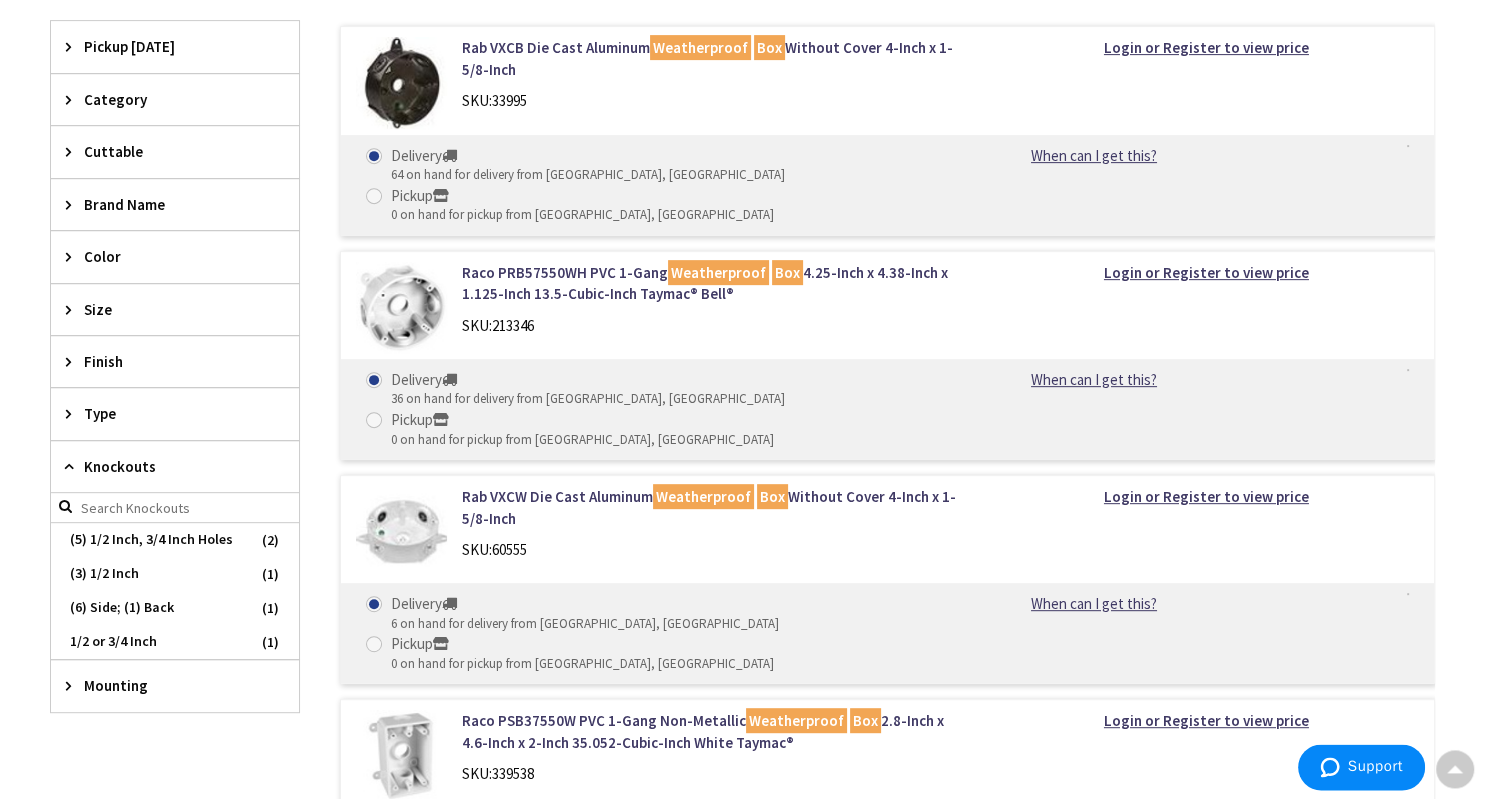 click on "Knockouts" at bounding box center [165, 466] 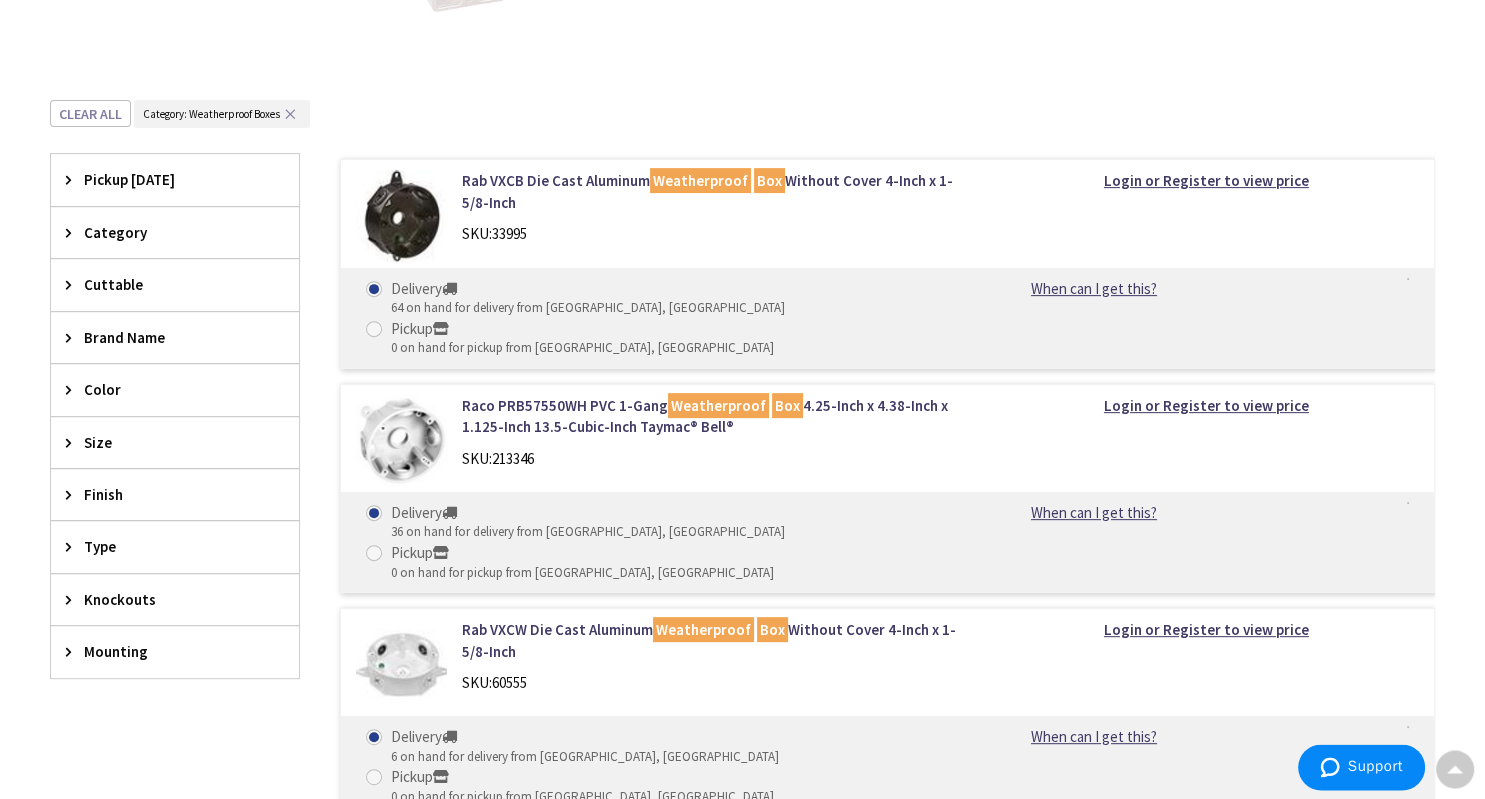 scroll, scrollTop: 640, scrollLeft: 0, axis: vertical 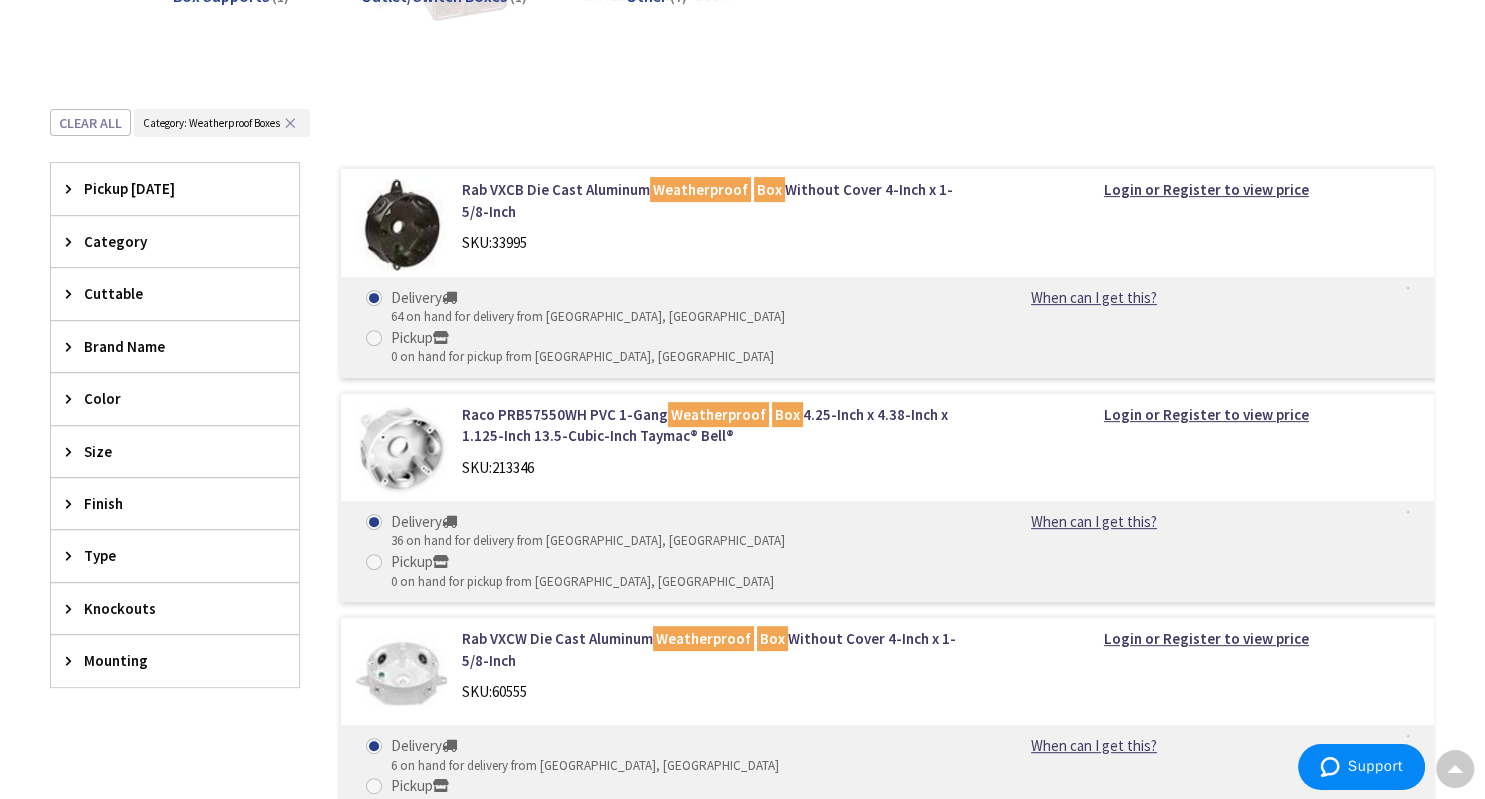 click on "Color" at bounding box center (165, 398) 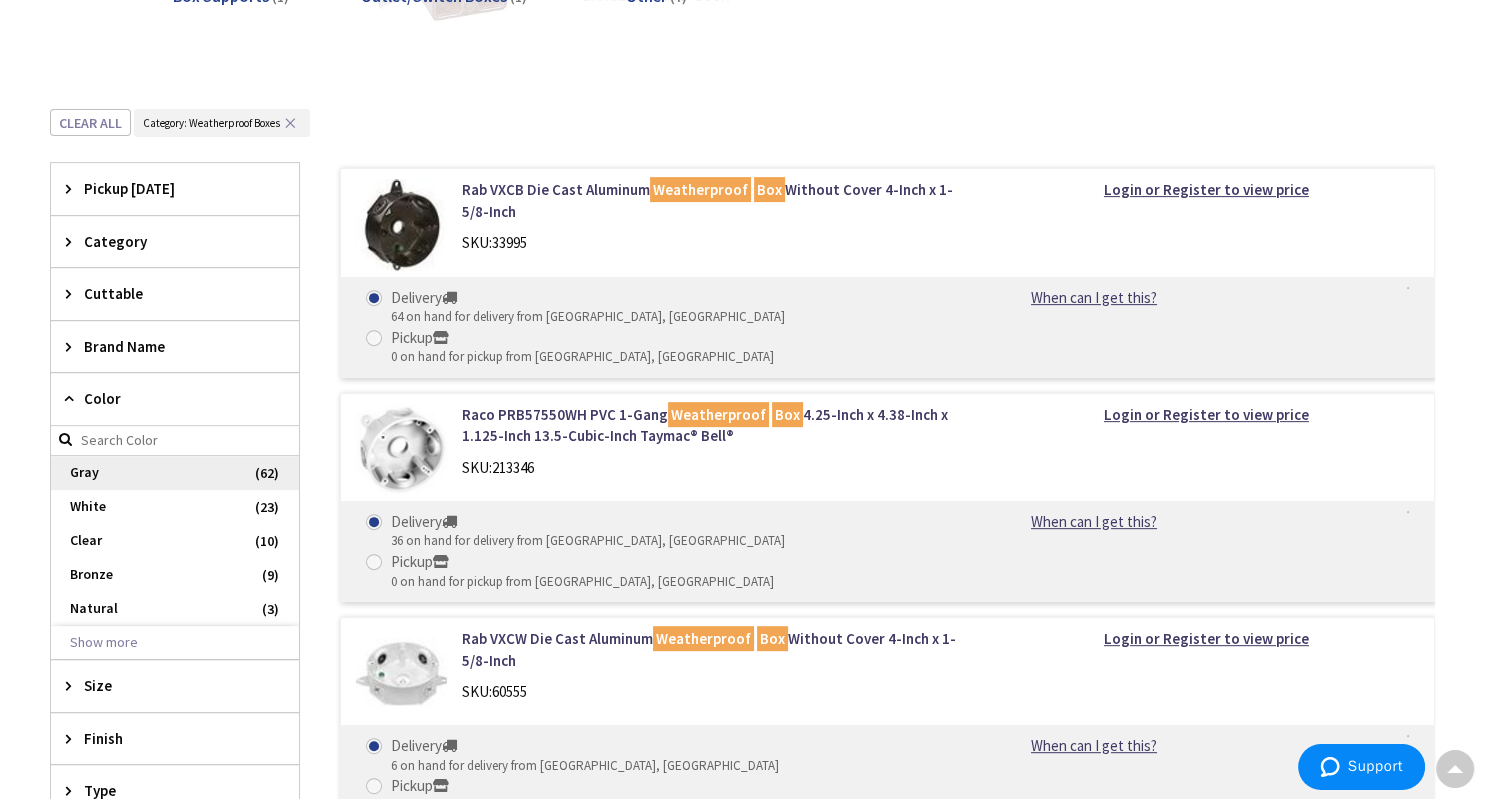 click on "Gray" at bounding box center (175, 473) 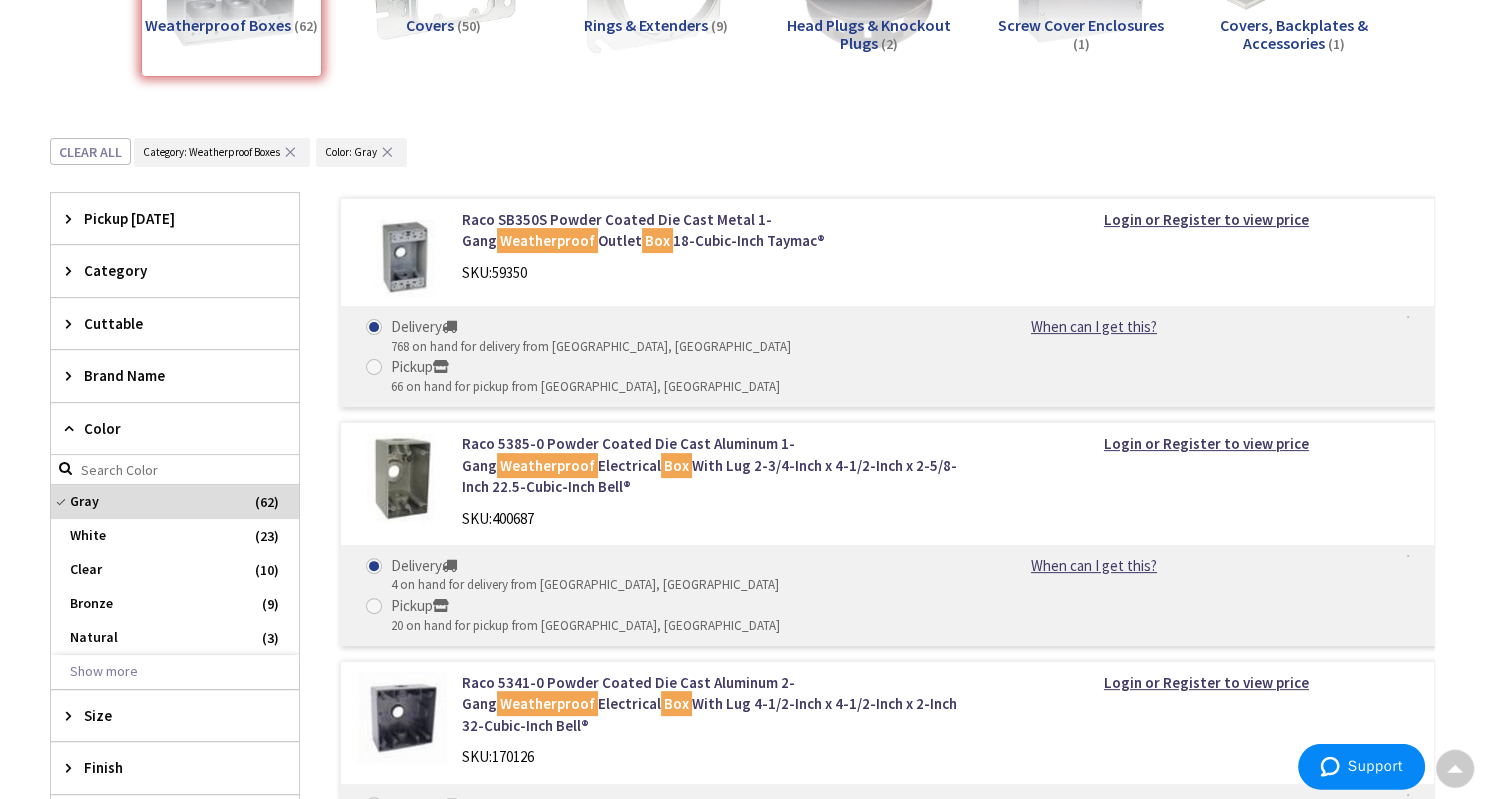 scroll, scrollTop: 407, scrollLeft: 0, axis: vertical 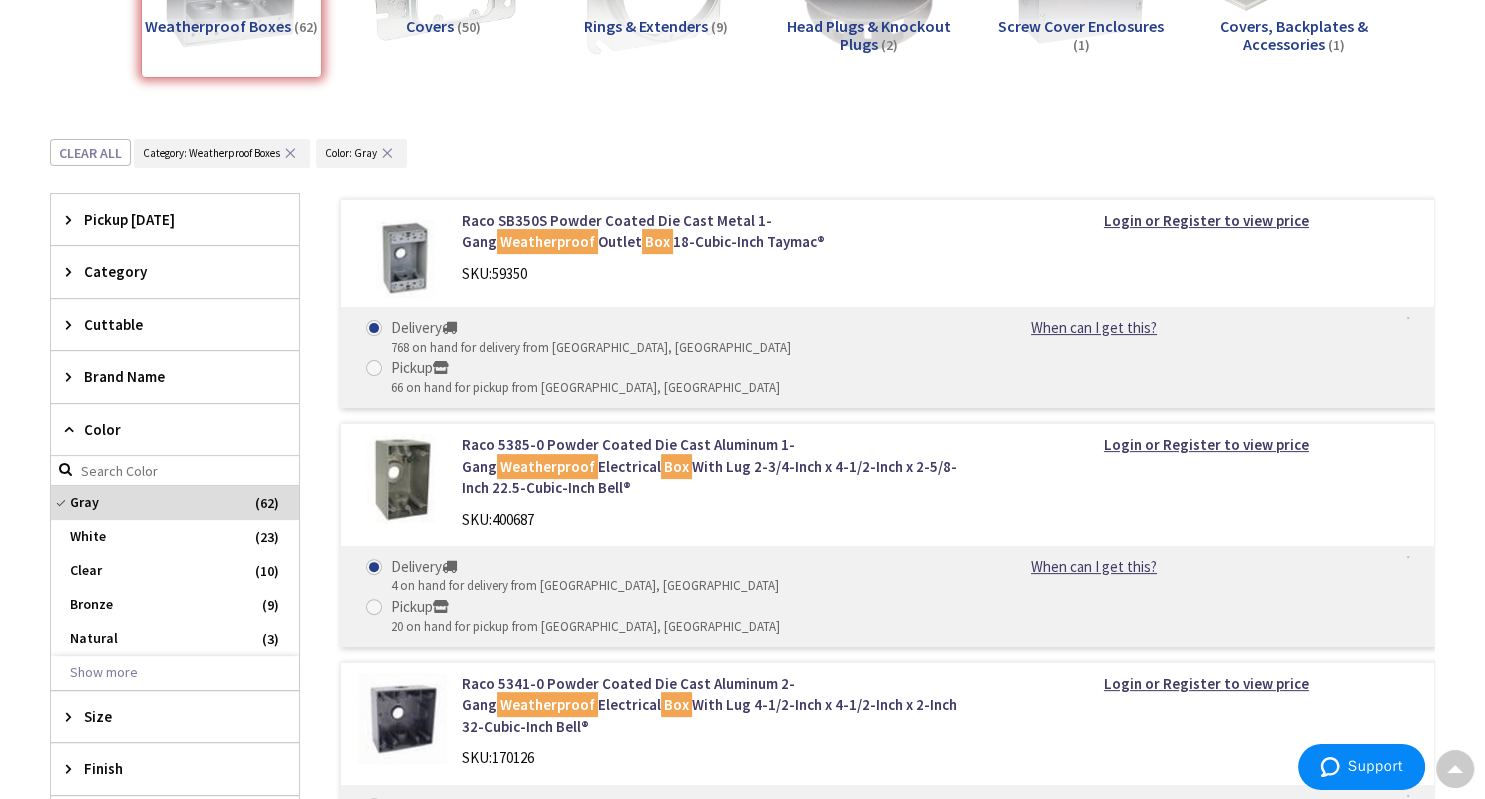 click on "Category" at bounding box center [175, 271] 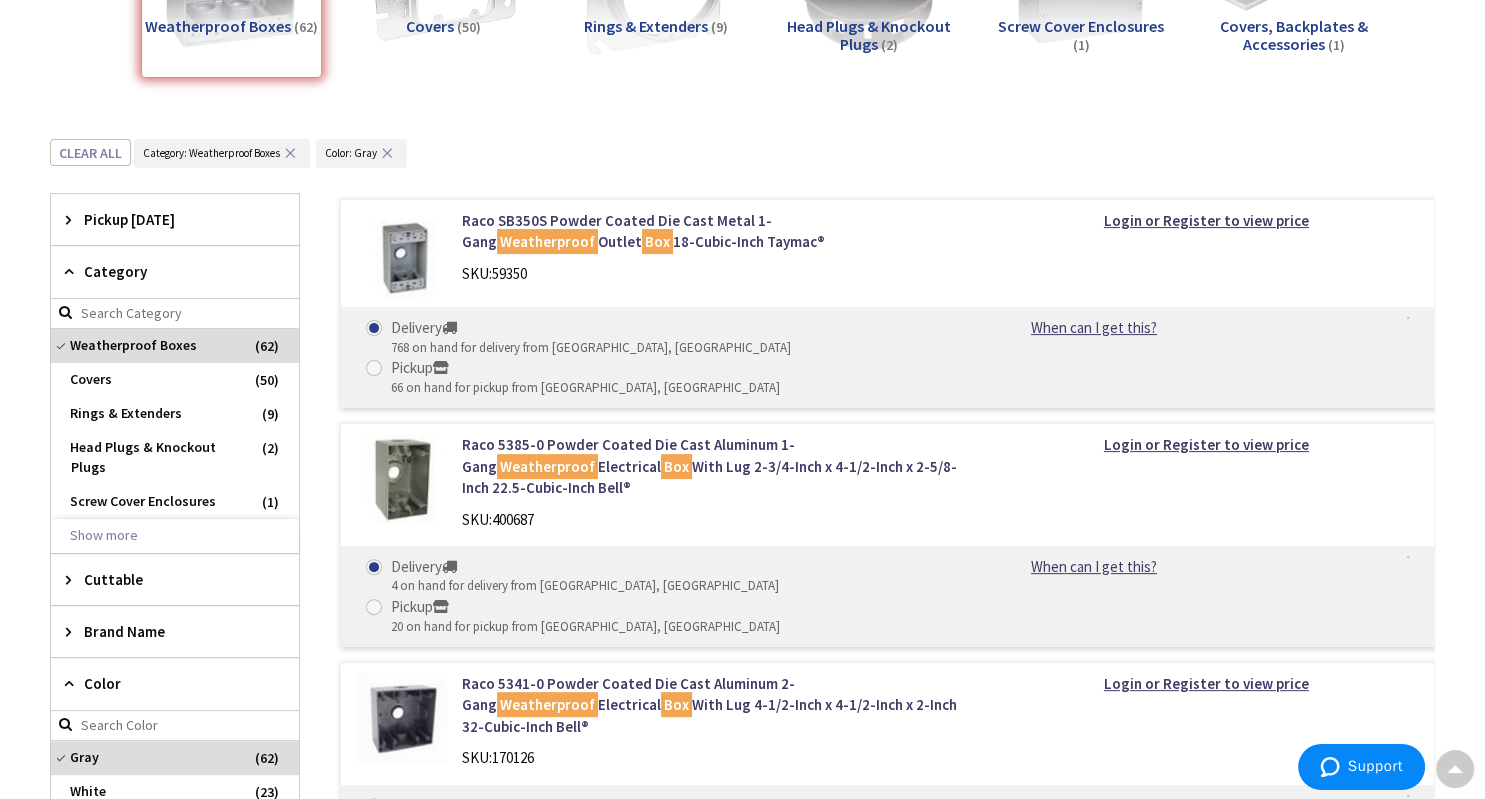 click on "Category" at bounding box center (165, 271) 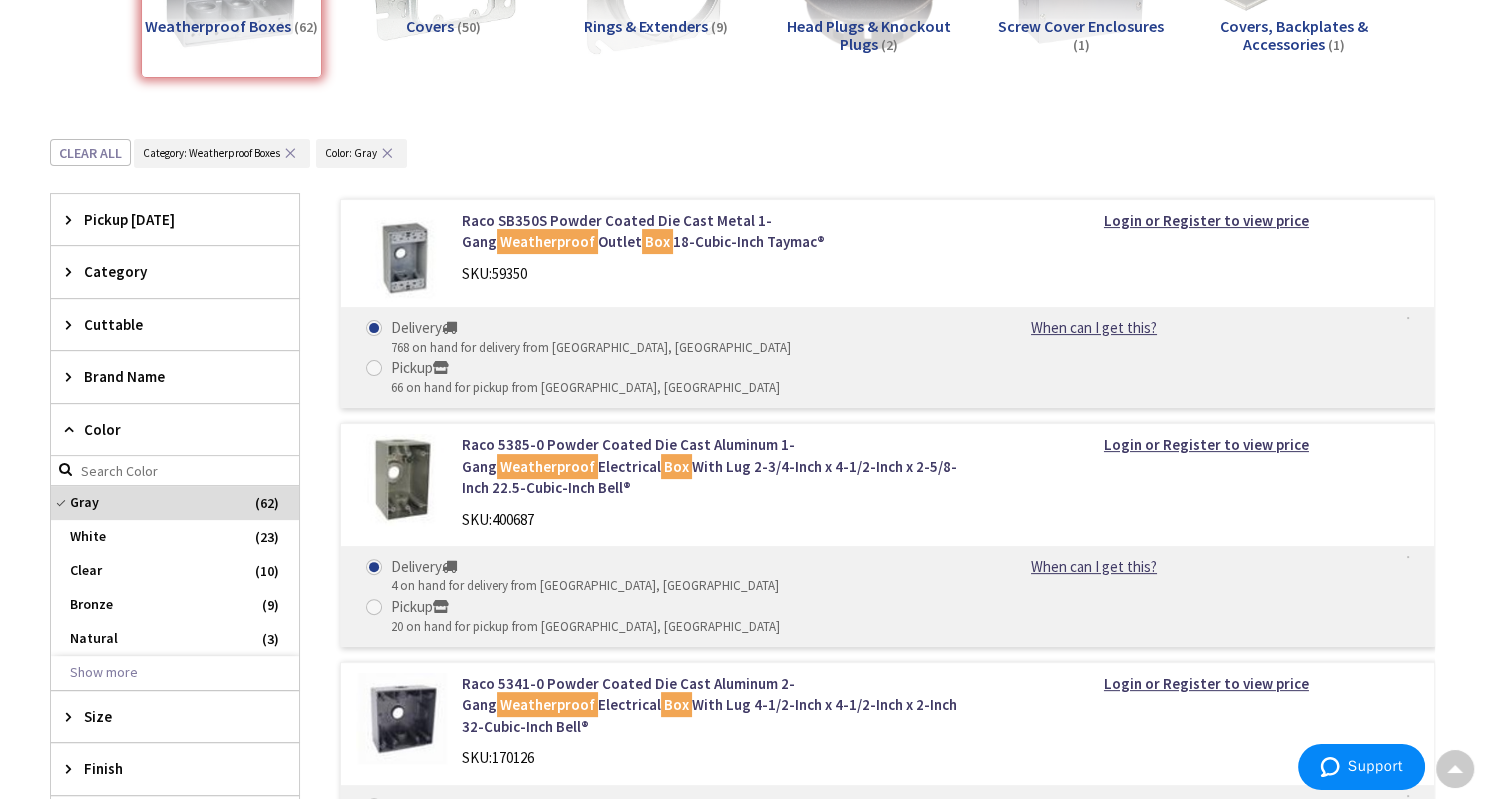 click on "Brand Name" at bounding box center (165, 376) 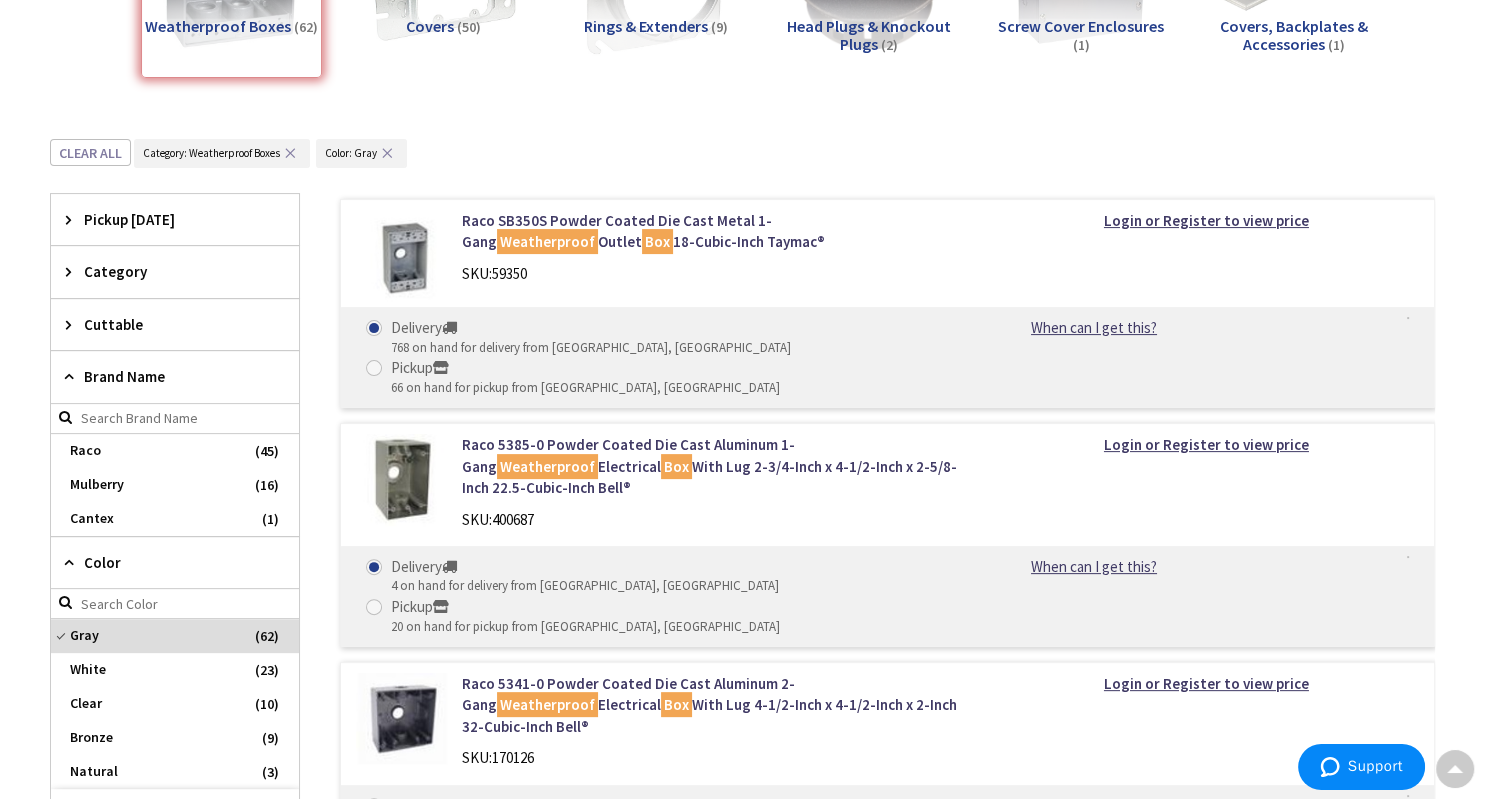 click on "Brand Name" at bounding box center (175, 377) 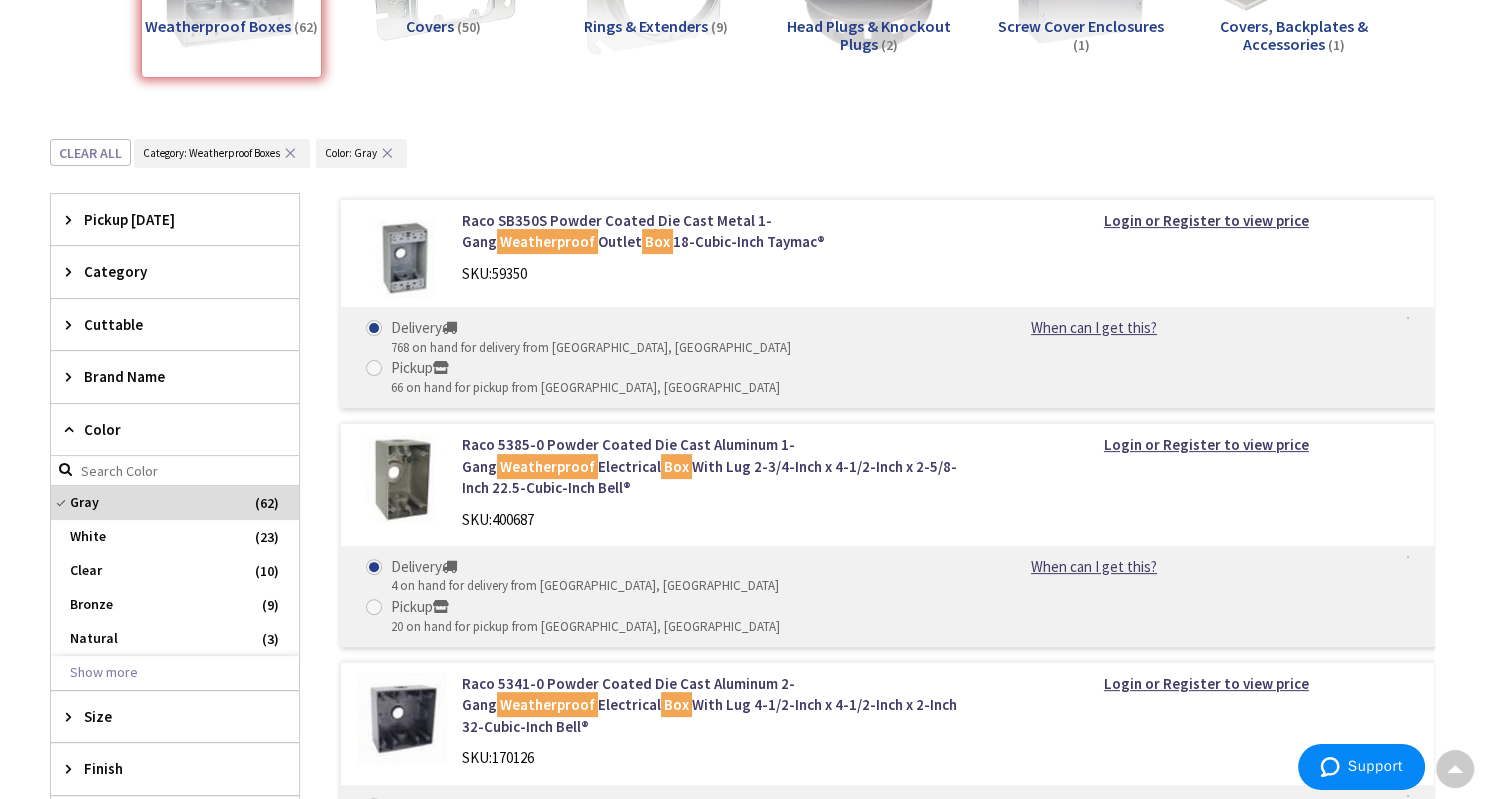 click on "Color" at bounding box center (165, 429) 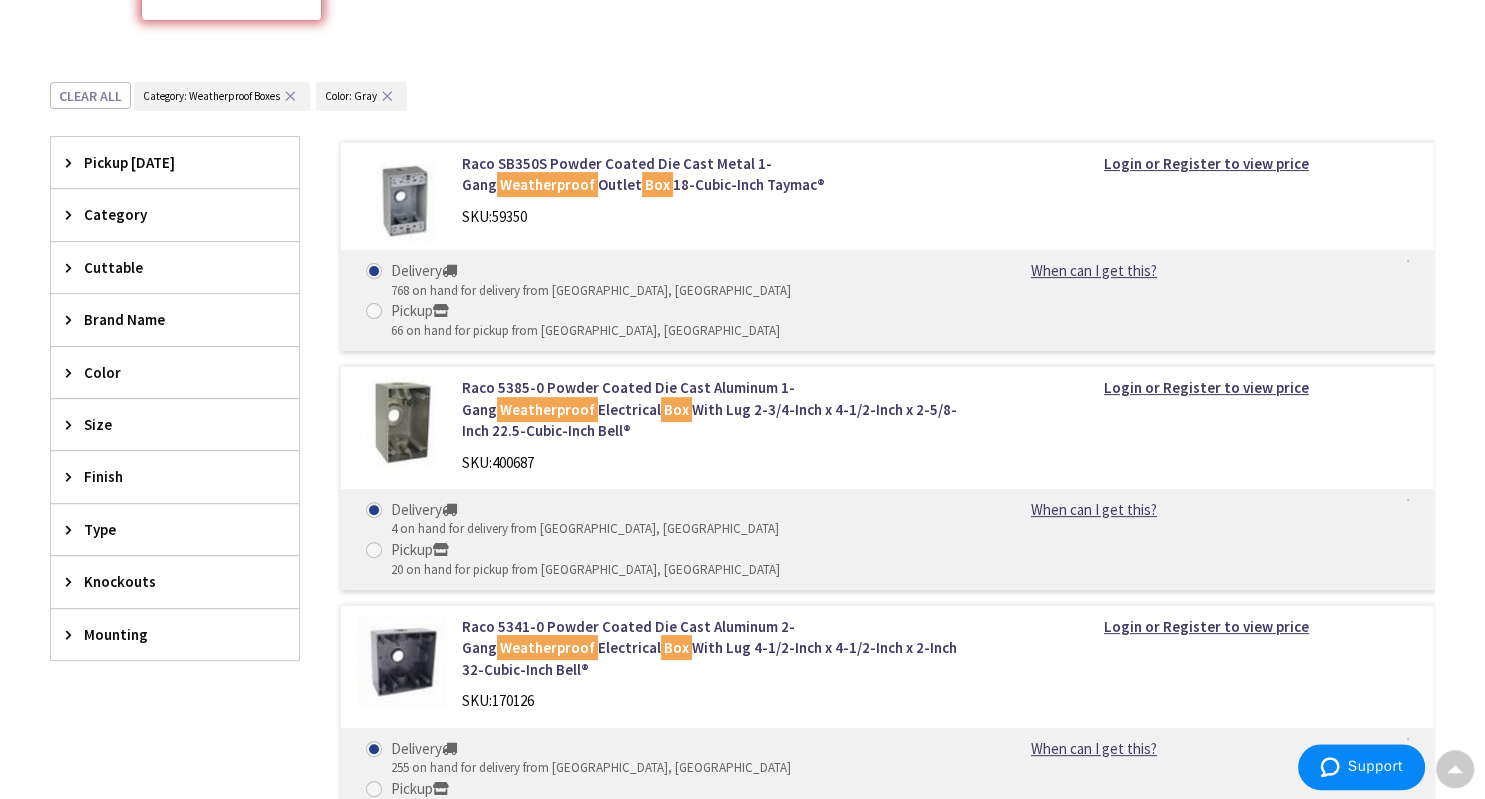 scroll, scrollTop: 465, scrollLeft: 0, axis: vertical 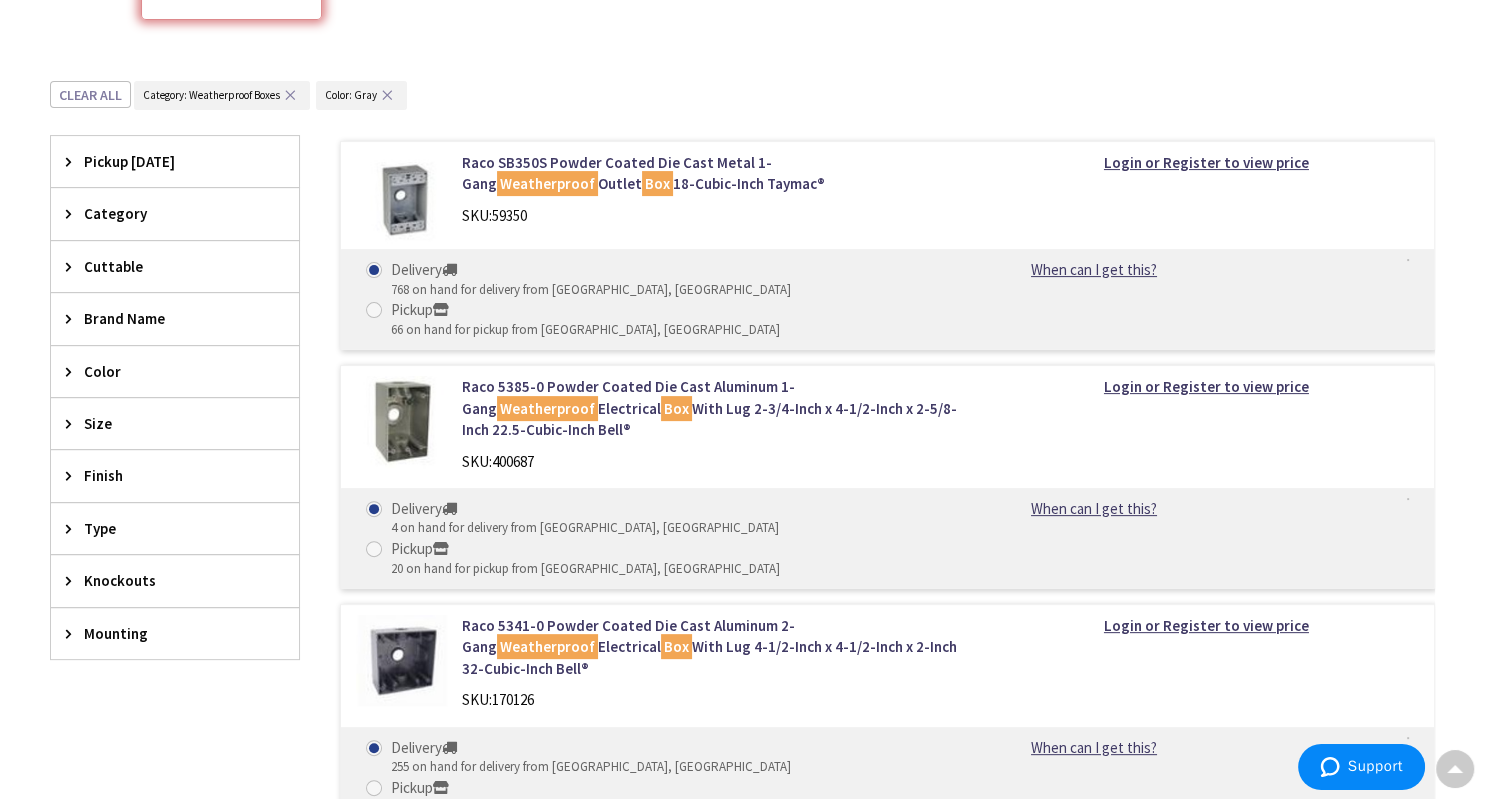 click on "Size" at bounding box center (165, 423) 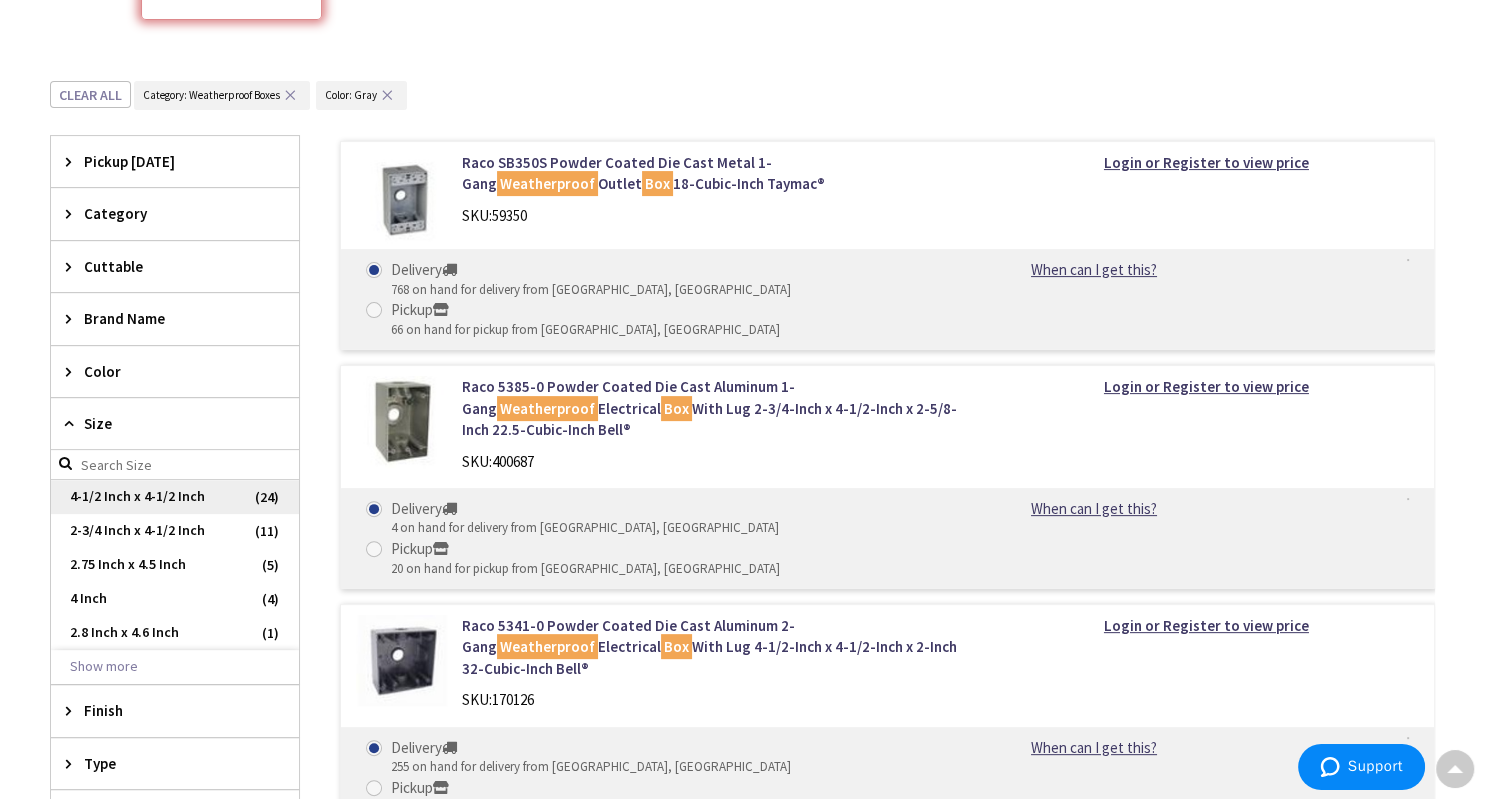 click on "4-1/2 Inch x 4-1/2 Inch" at bounding box center (175, 497) 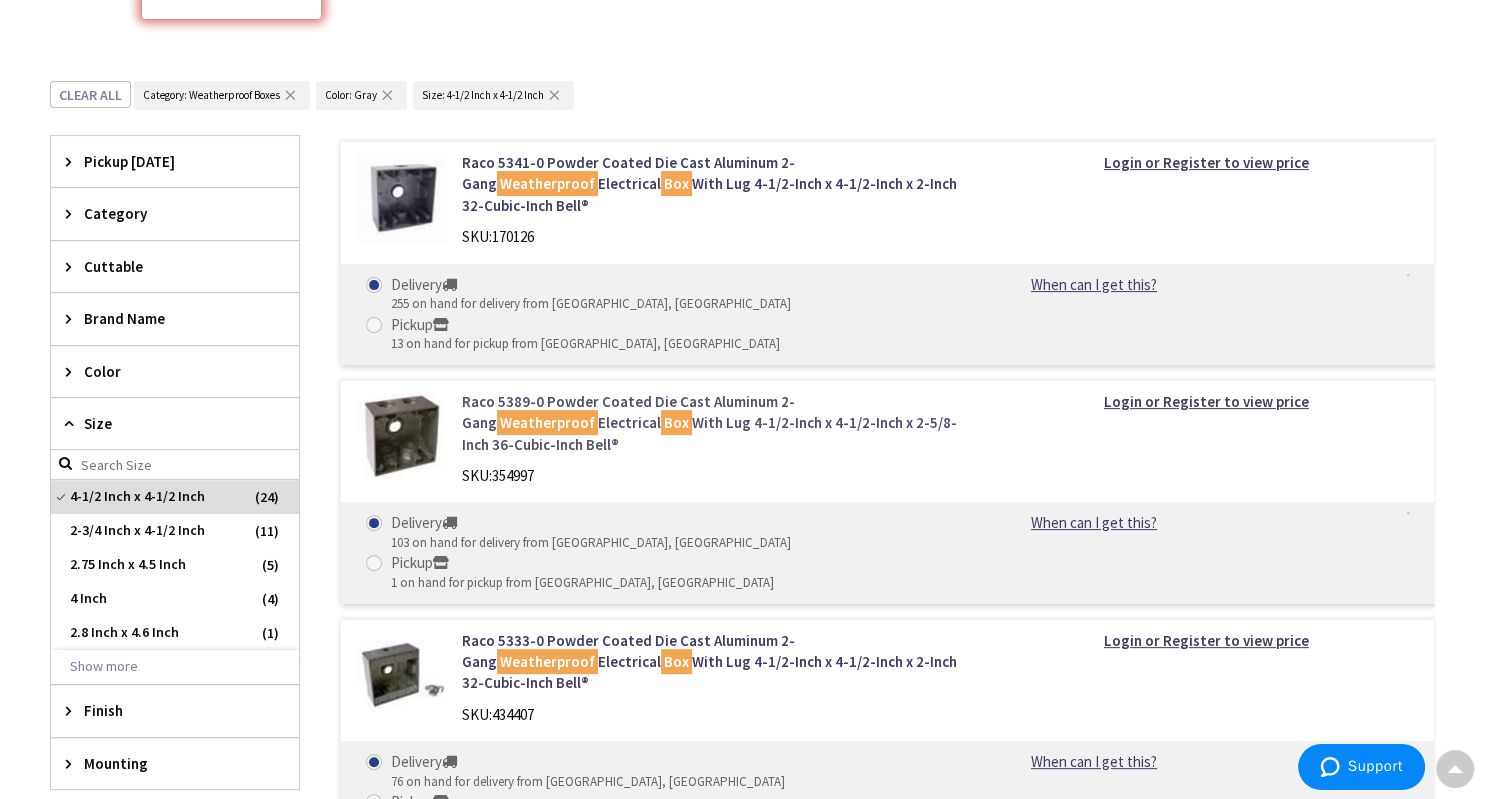click on "Raco 5389-0 Powder Coated Die Cast Aluminum 2-Gang  Weatherproof  Electrical  Box  With Lug 4-1/2-Inch x 4-1/2-Inch x 2-5/8-Inch 36-Cubic-Inch Bell®" at bounding box center [712, 423] 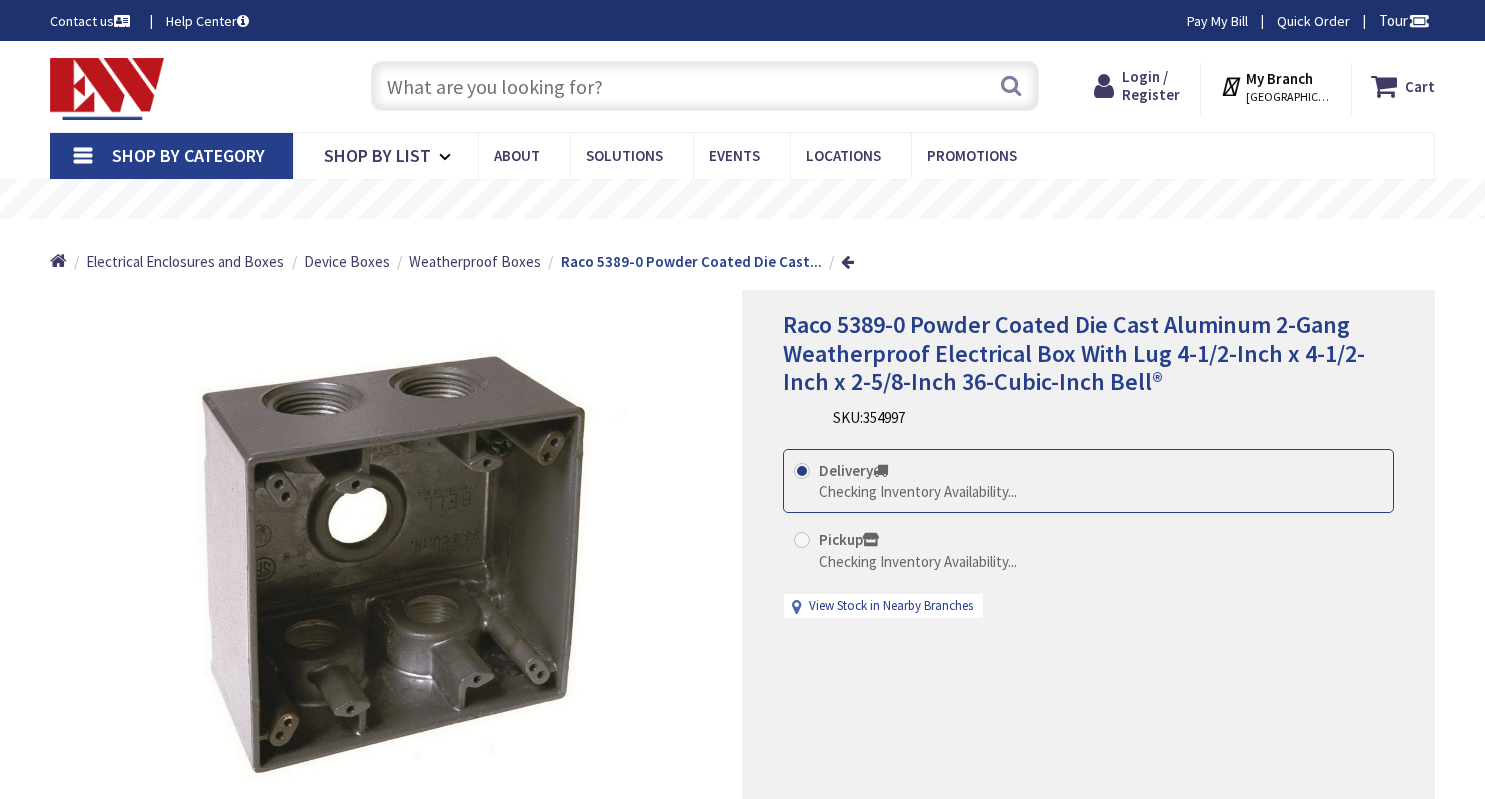 scroll, scrollTop: 56, scrollLeft: 0, axis: vertical 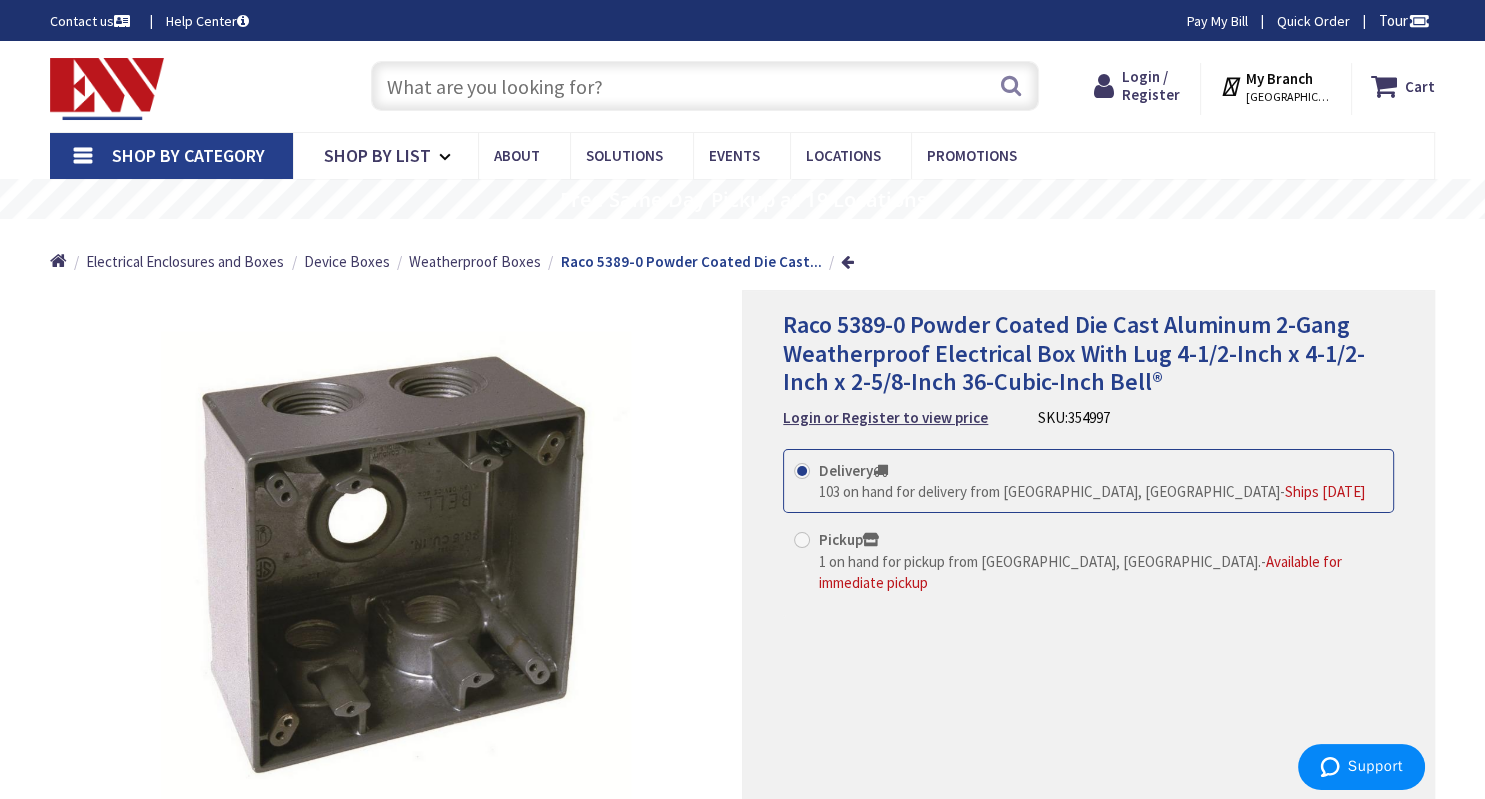 click at bounding box center (705, 86) 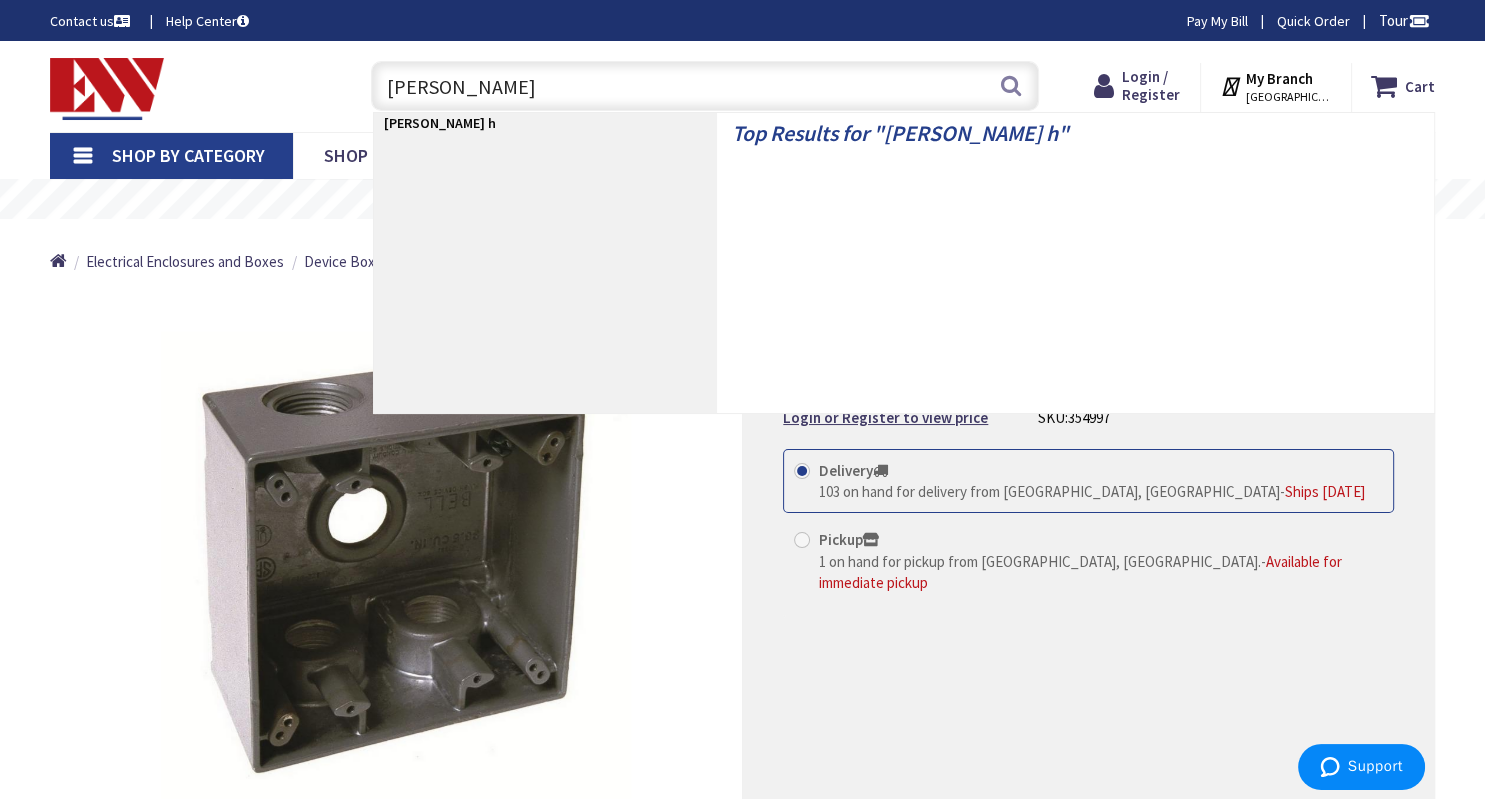 type on "meyers hub" 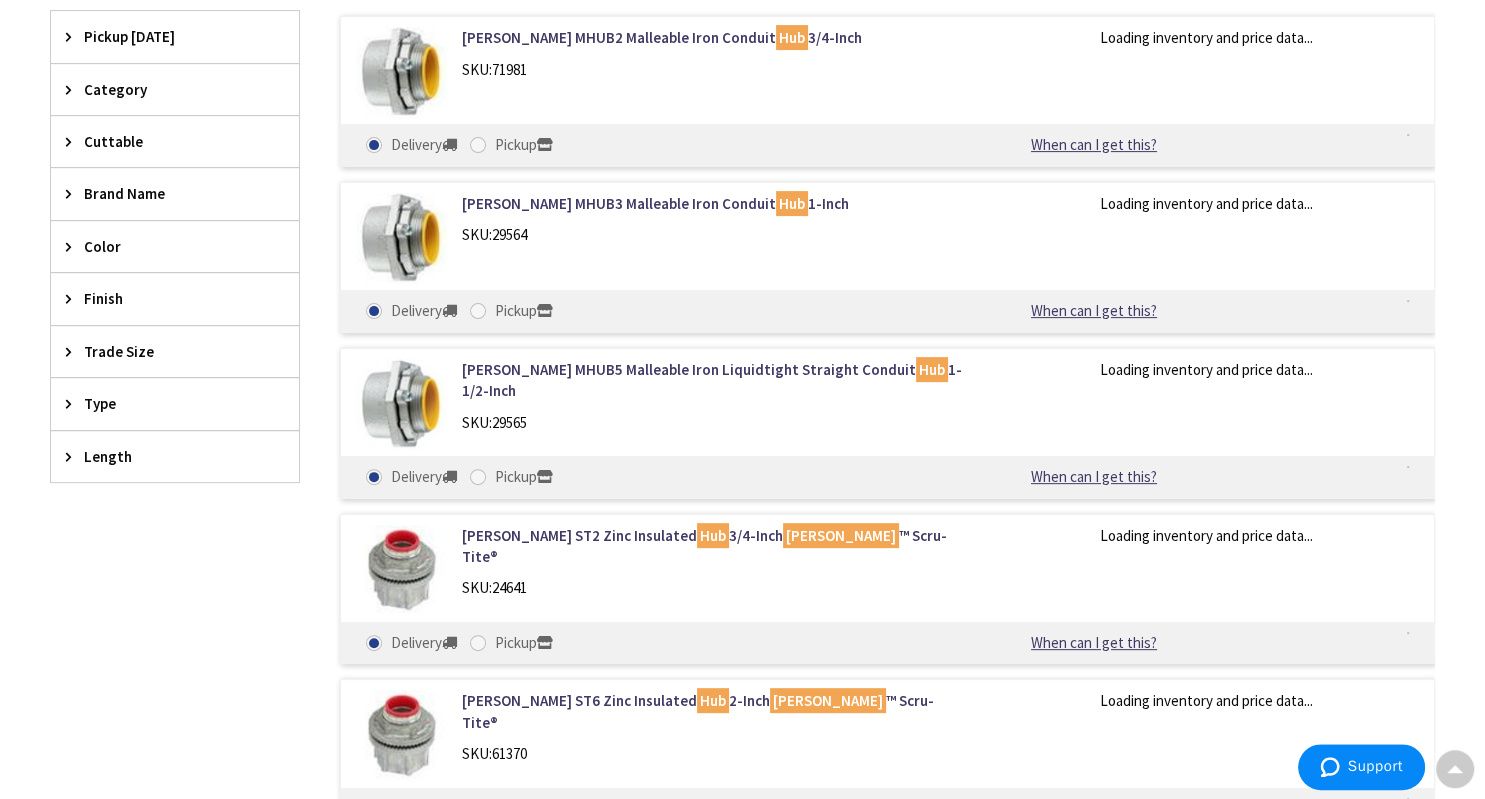 scroll, scrollTop: 593, scrollLeft: 0, axis: vertical 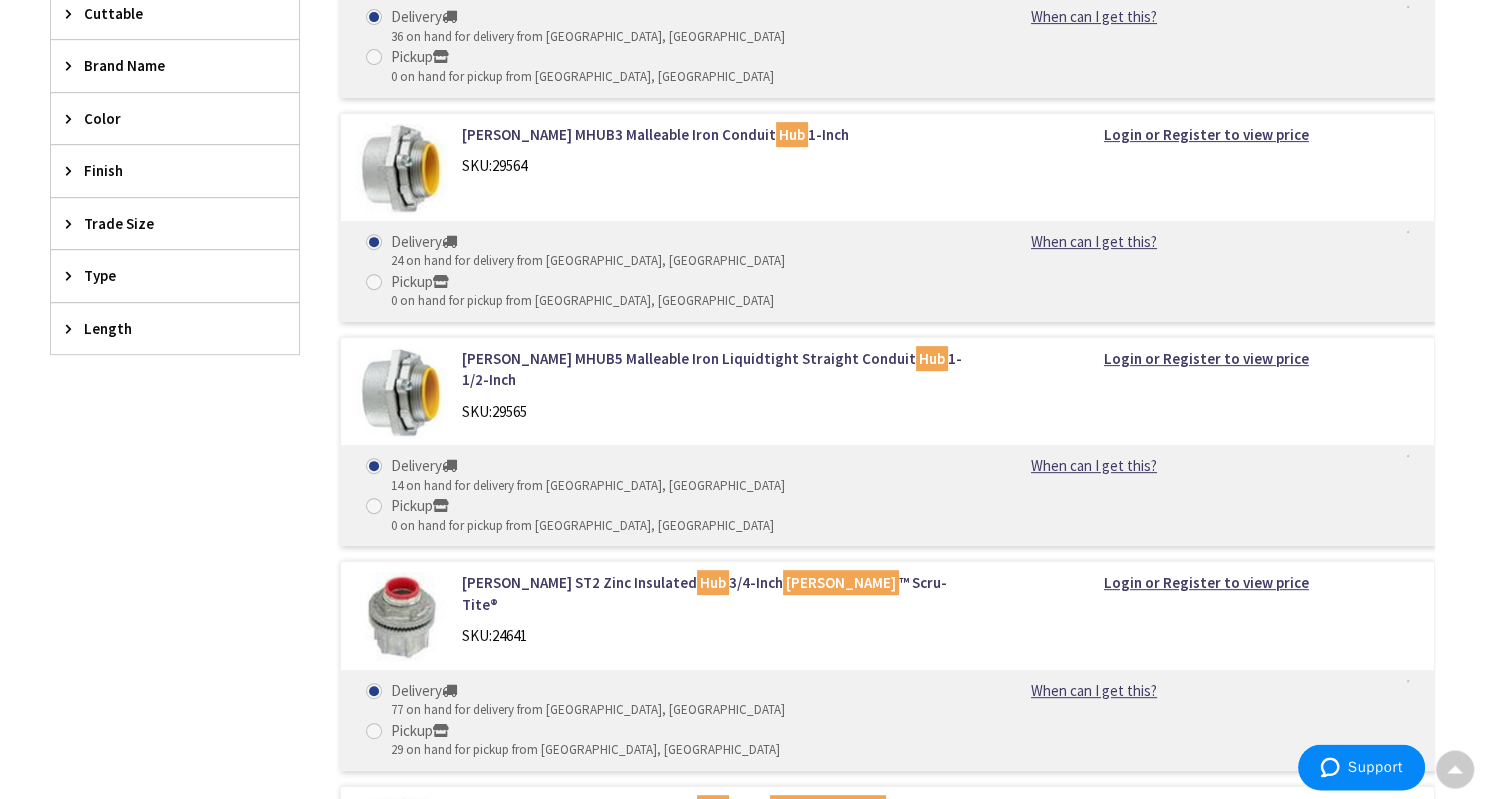 click on "Trade Size" at bounding box center (165, 223) 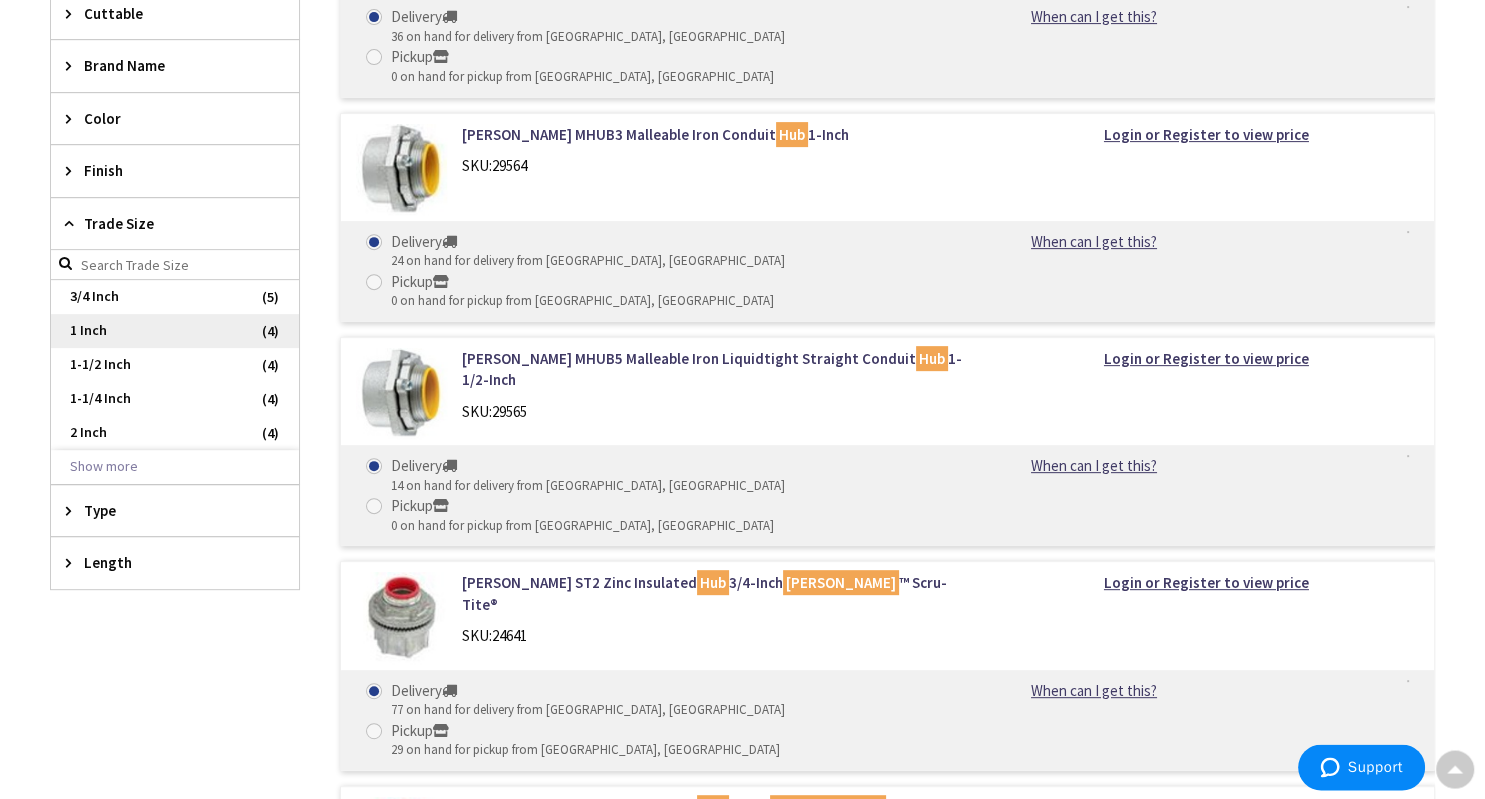 click on "1 Inch" at bounding box center [175, 331] 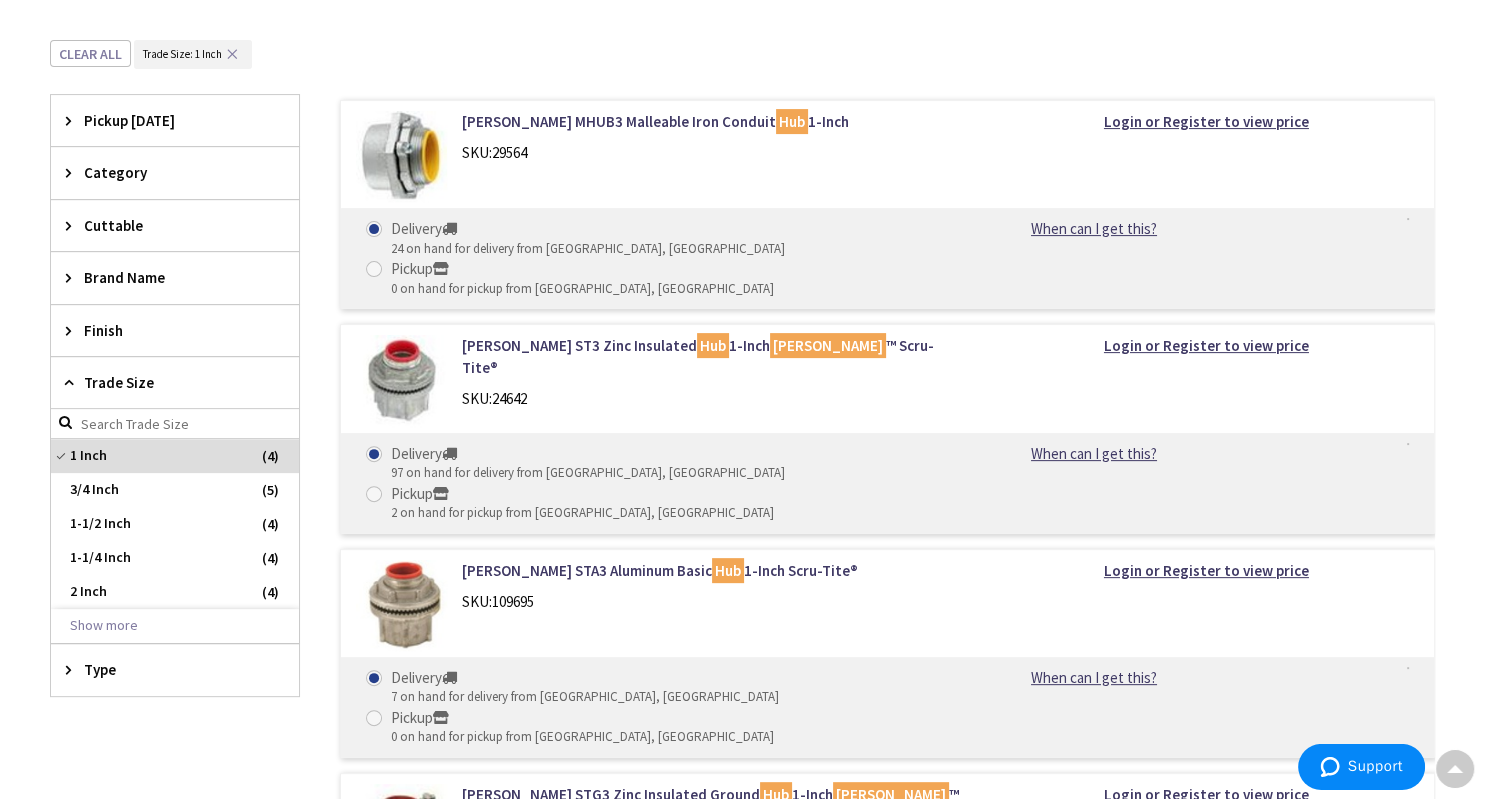 scroll, scrollTop: 508, scrollLeft: 0, axis: vertical 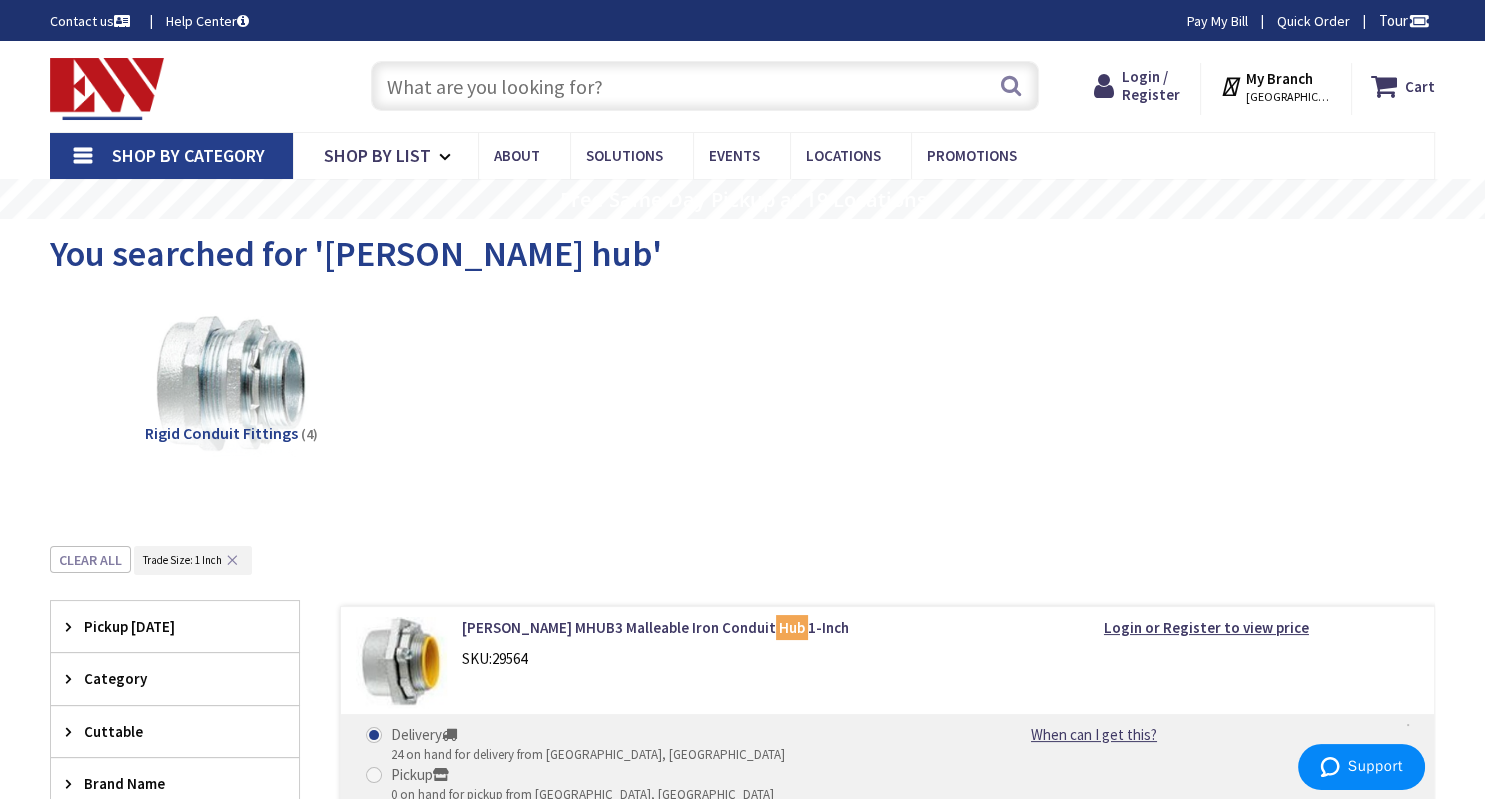 click at bounding box center (705, 86) 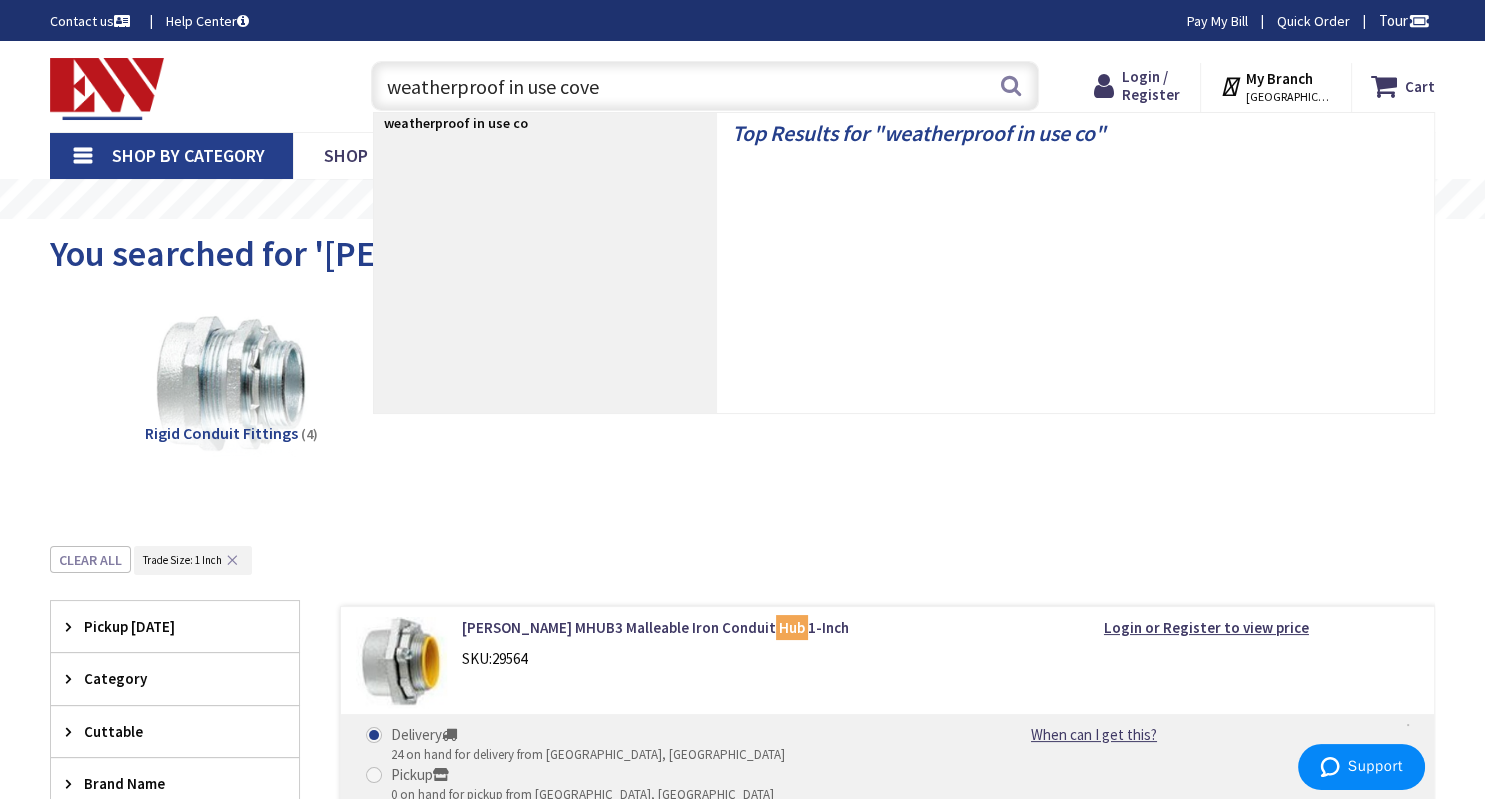 type on "weatherproof in use cover" 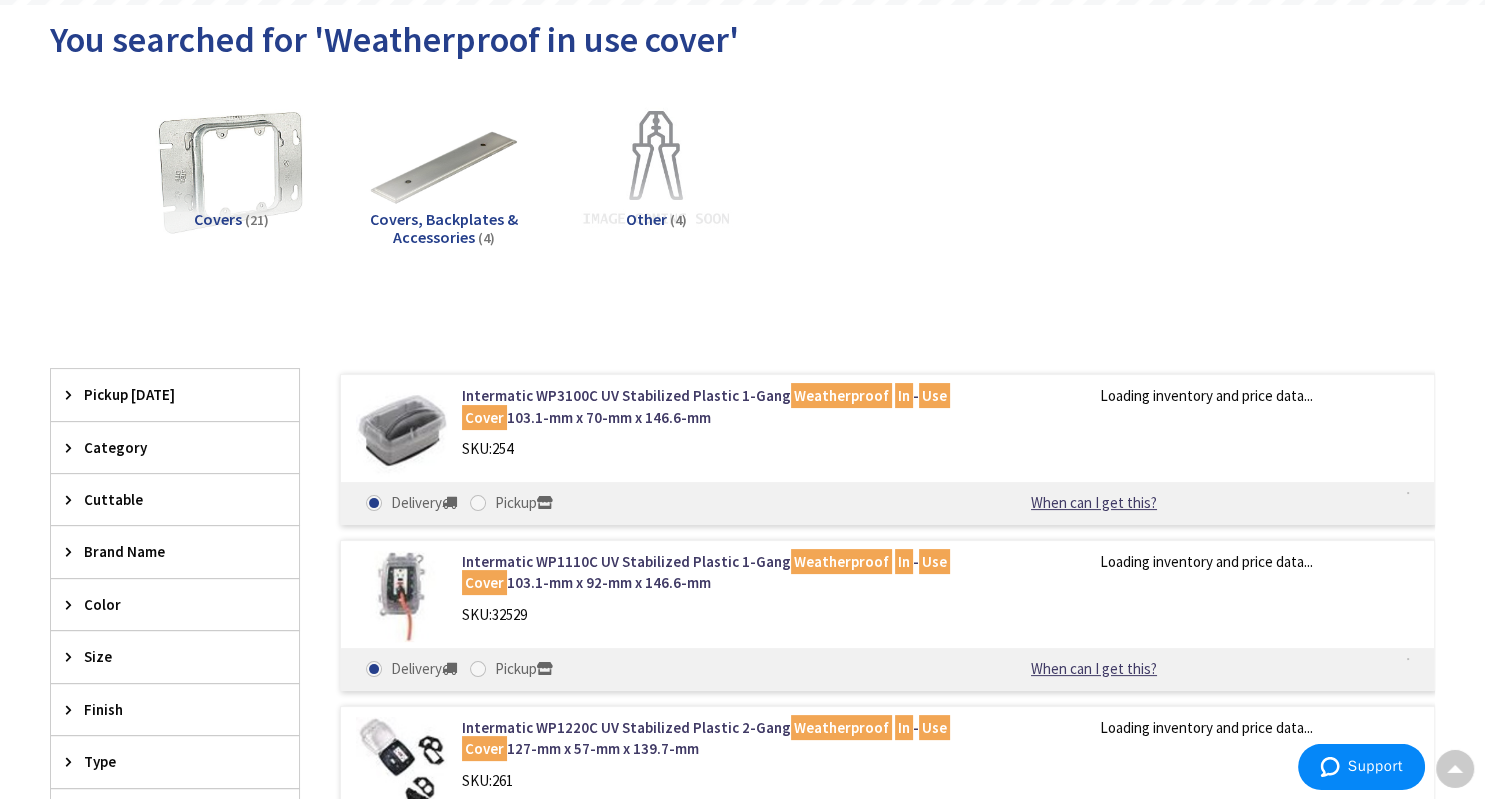 scroll, scrollTop: 248, scrollLeft: 0, axis: vertical 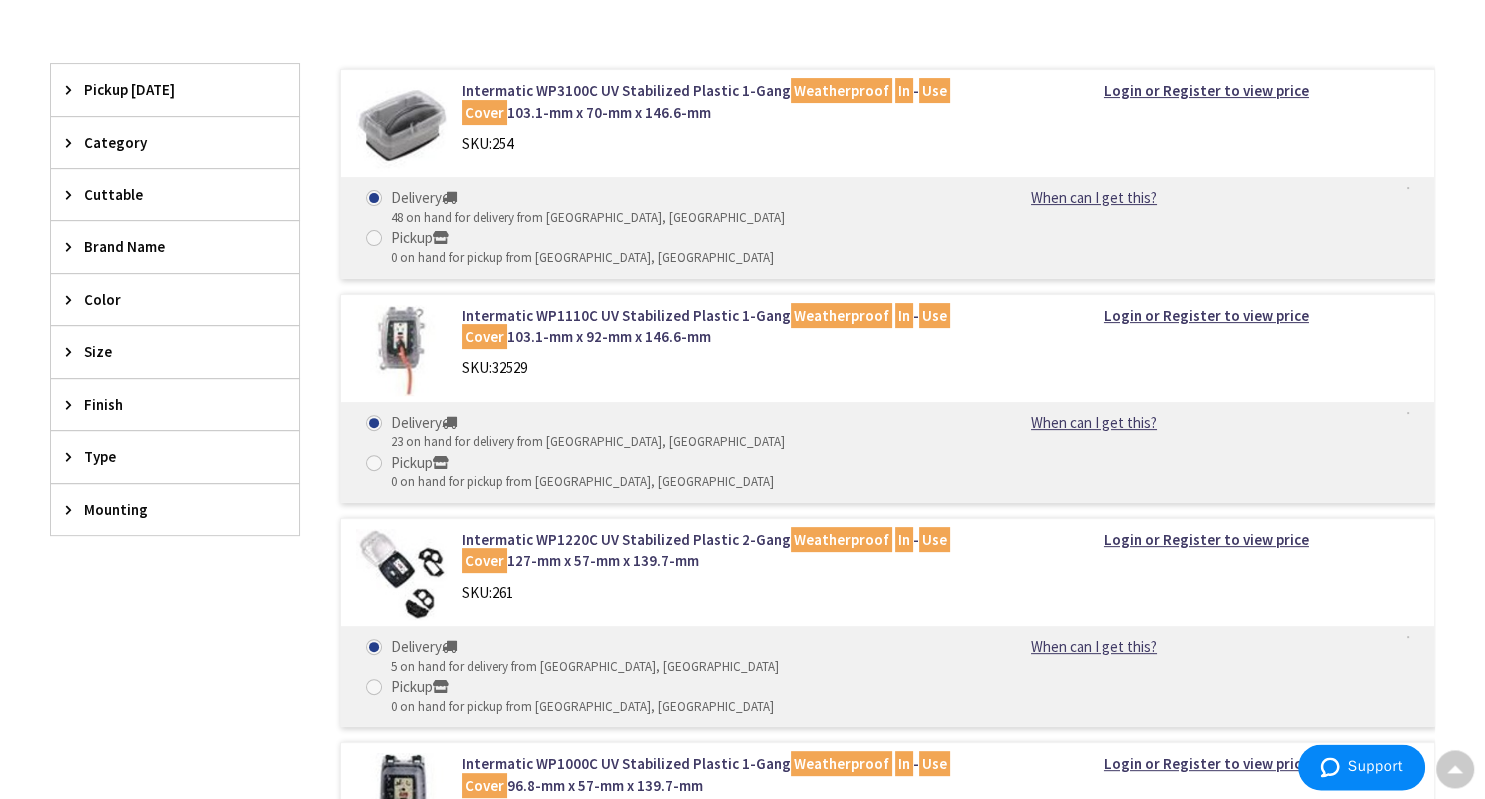 click on "Type" at bounding box center (175, 456) 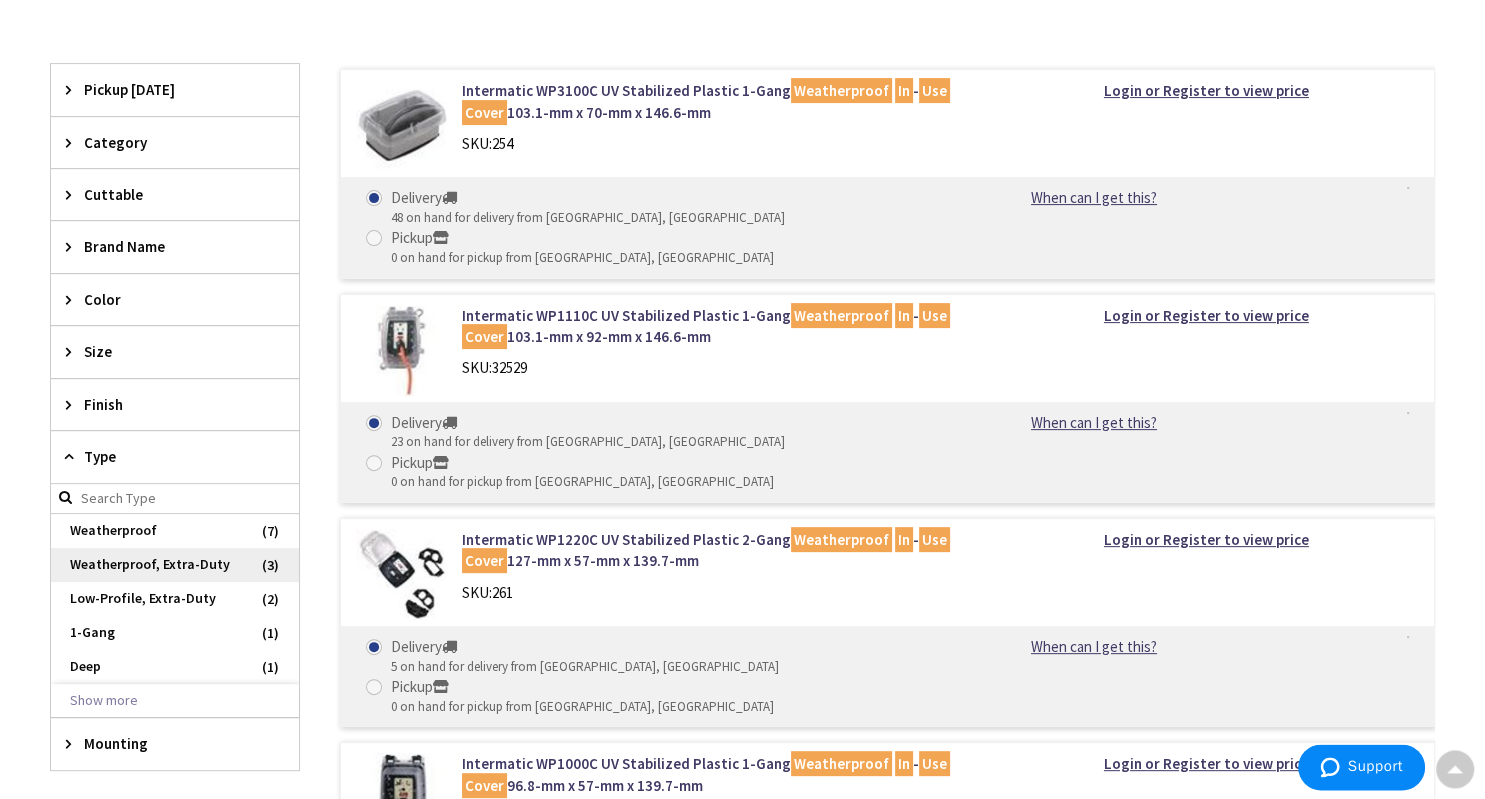 click on "Weatherproof, Extra-Duty" at bounding box center [175, 565] 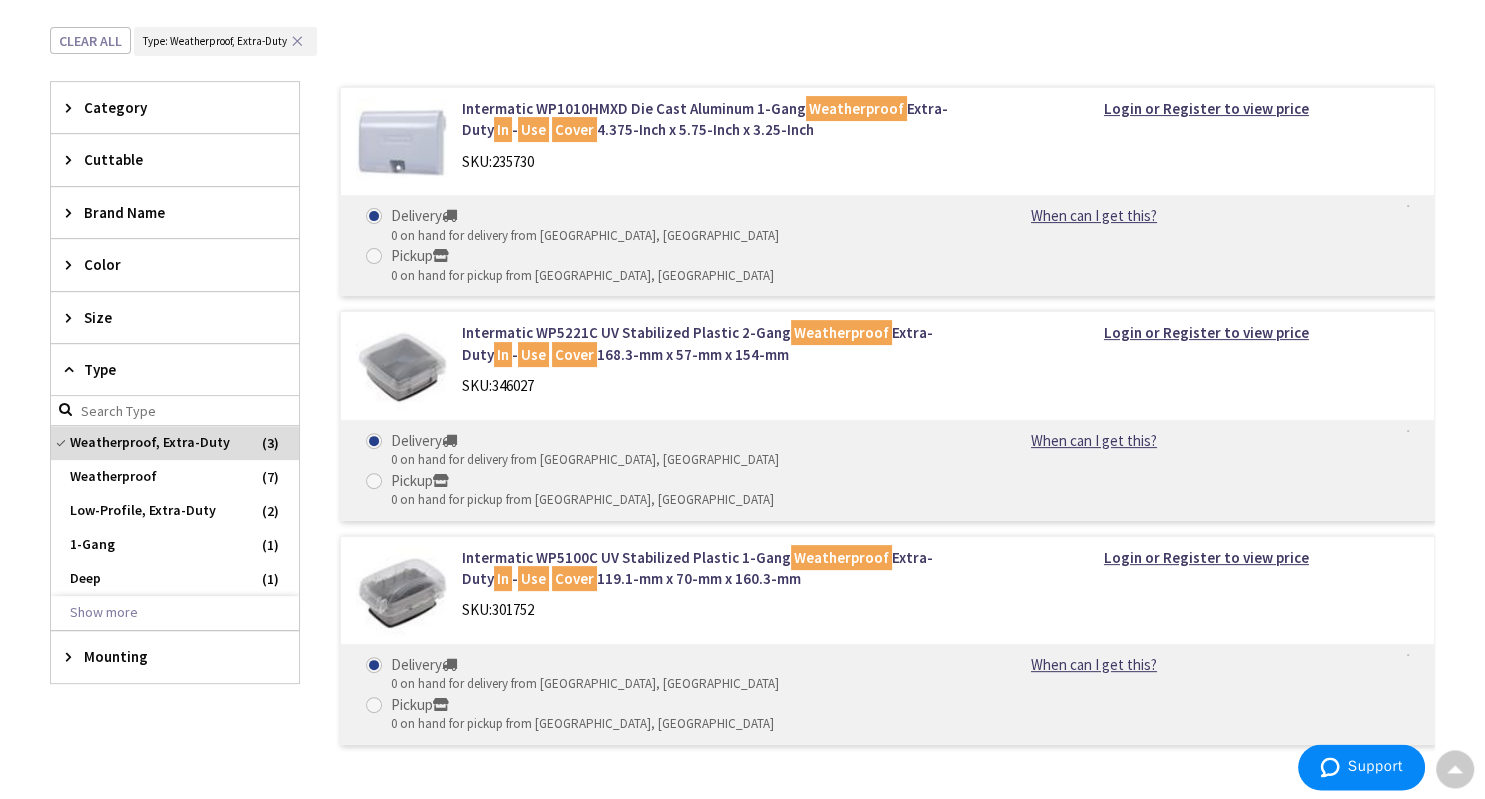 click on "Size" at bounding box center (165, 317) 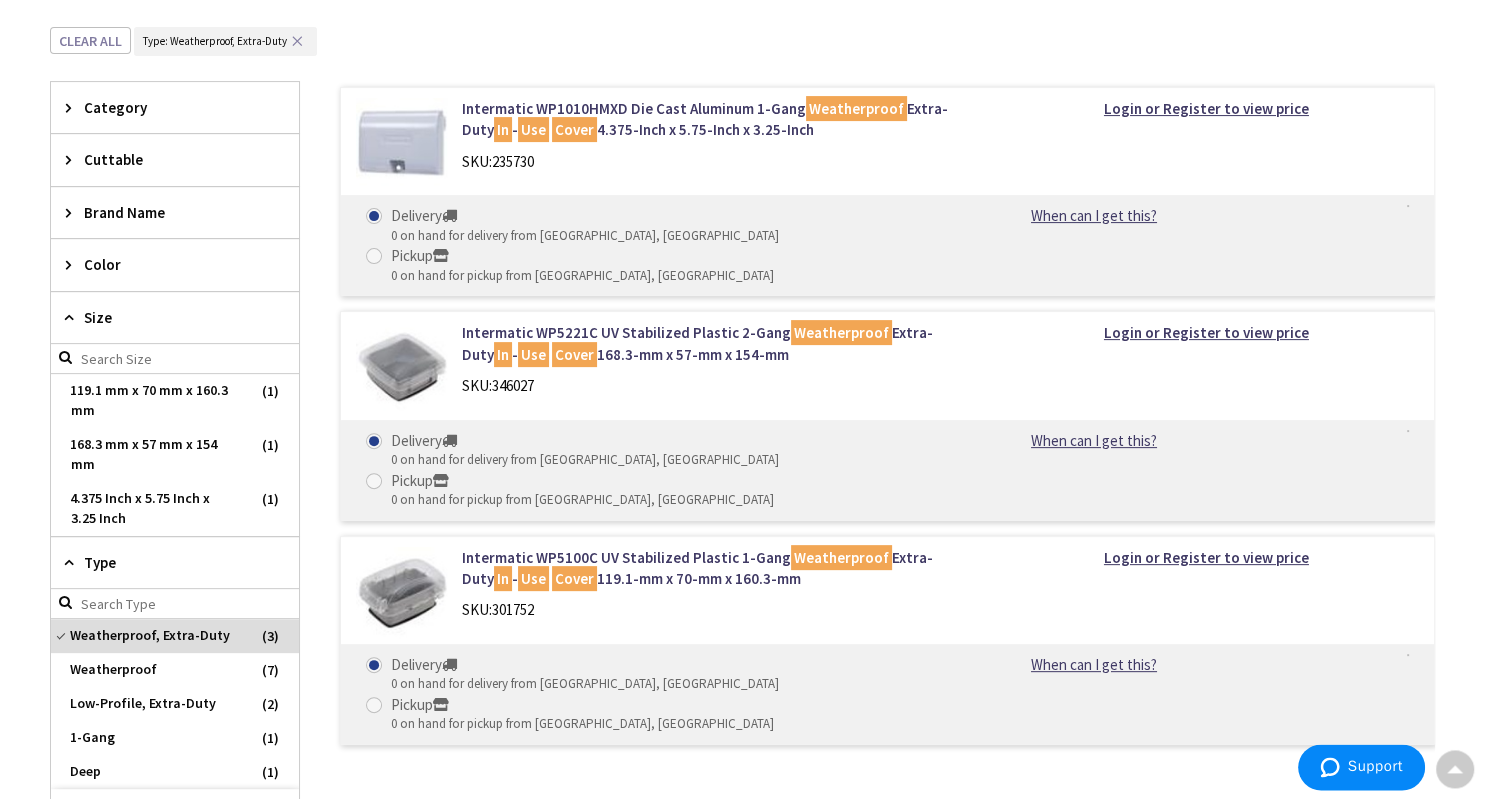 click on "Size" at bounding box center [165, 317] 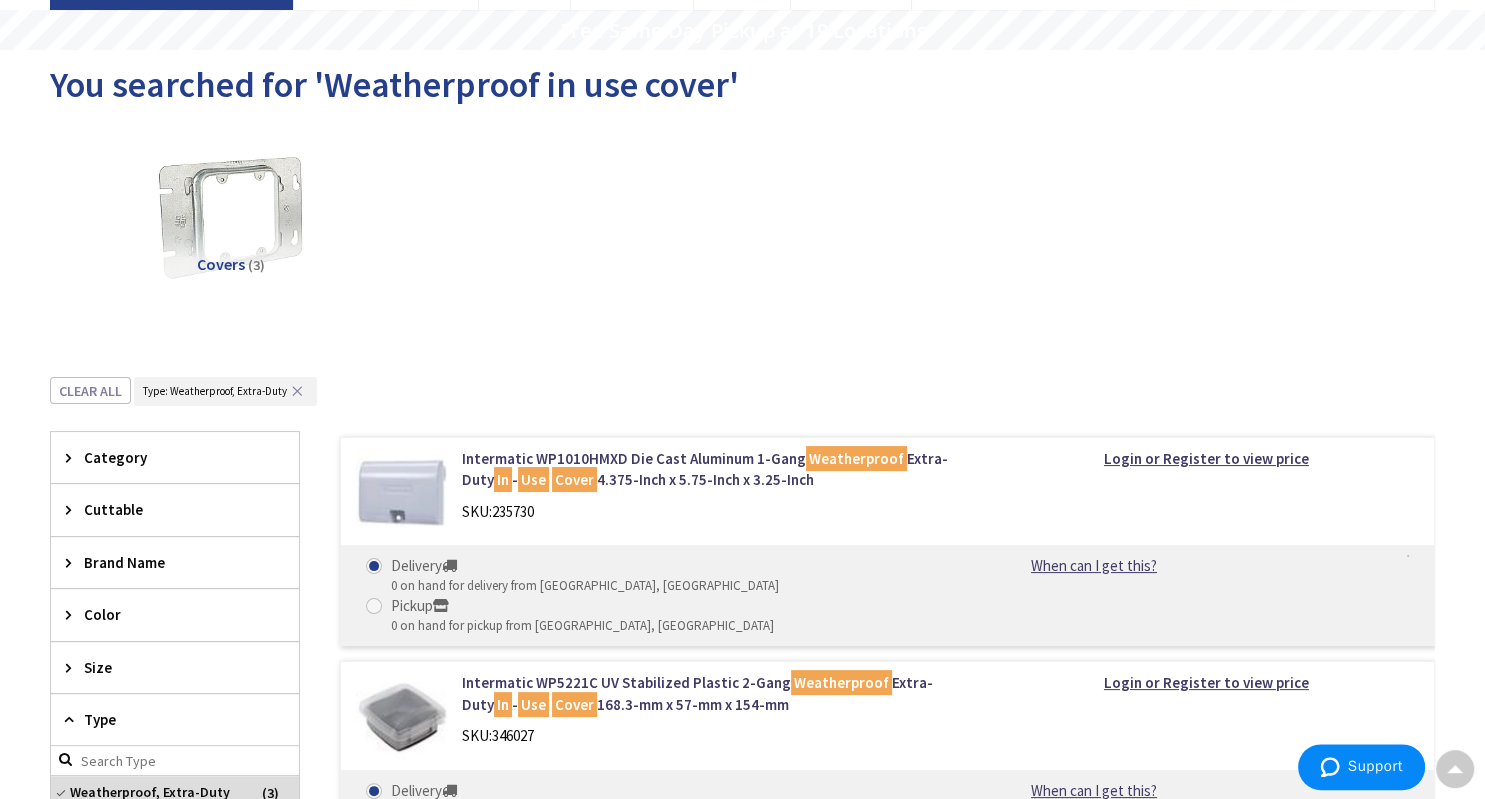 scroll, scrollTop: 168, scrollLeft: 0, axis: vertical 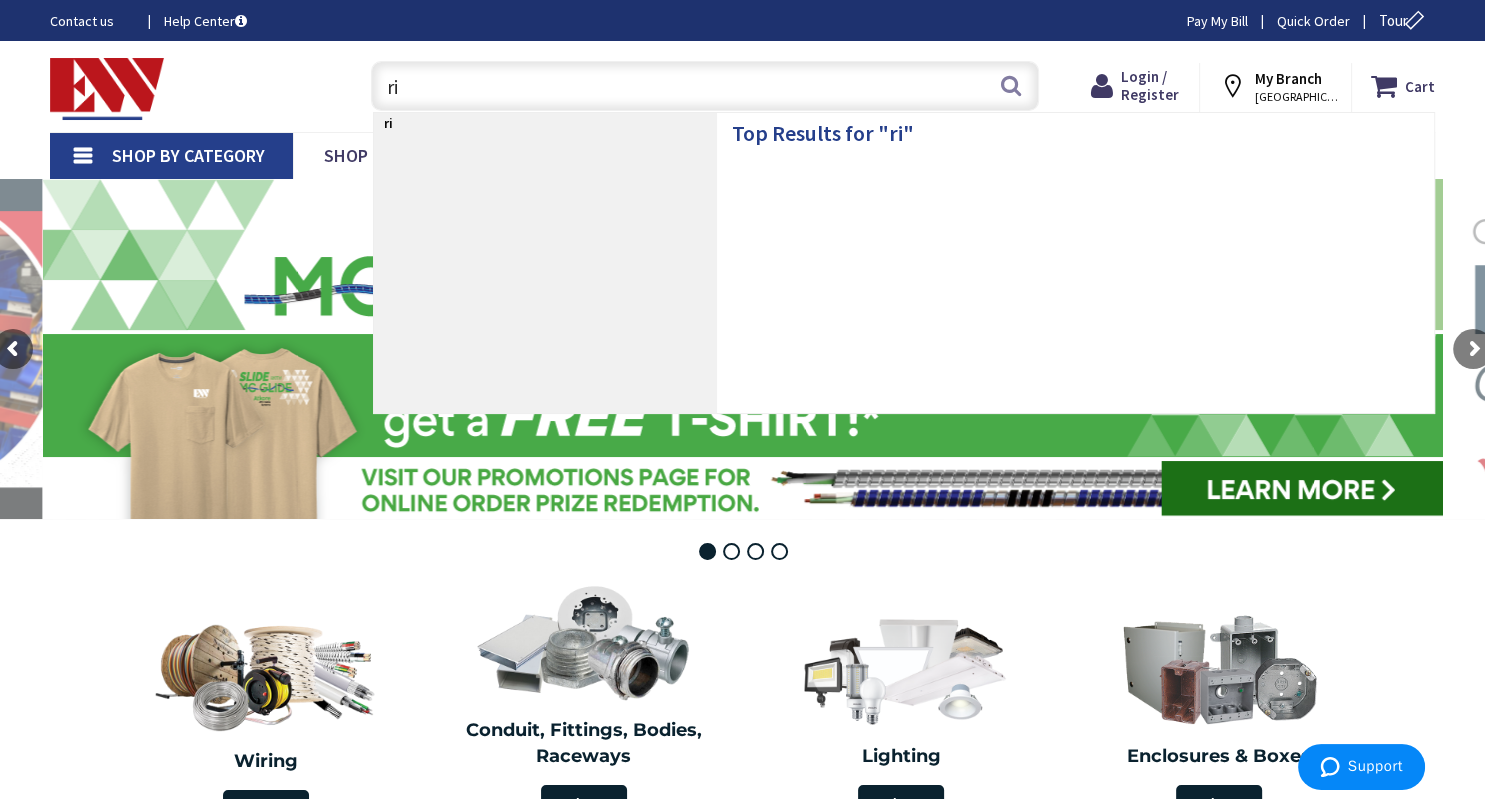 type on "r" 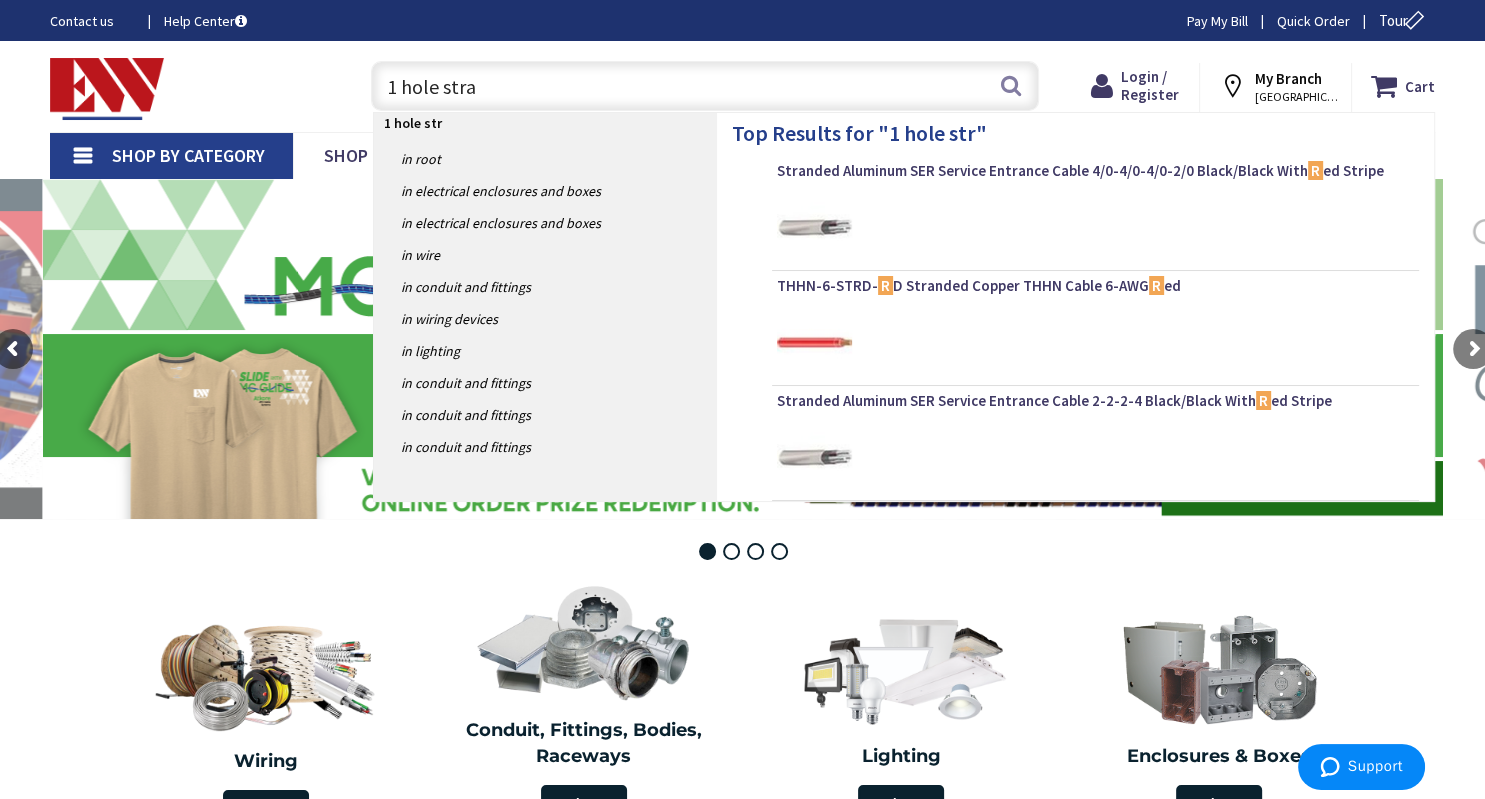 type on "1 hole strap" 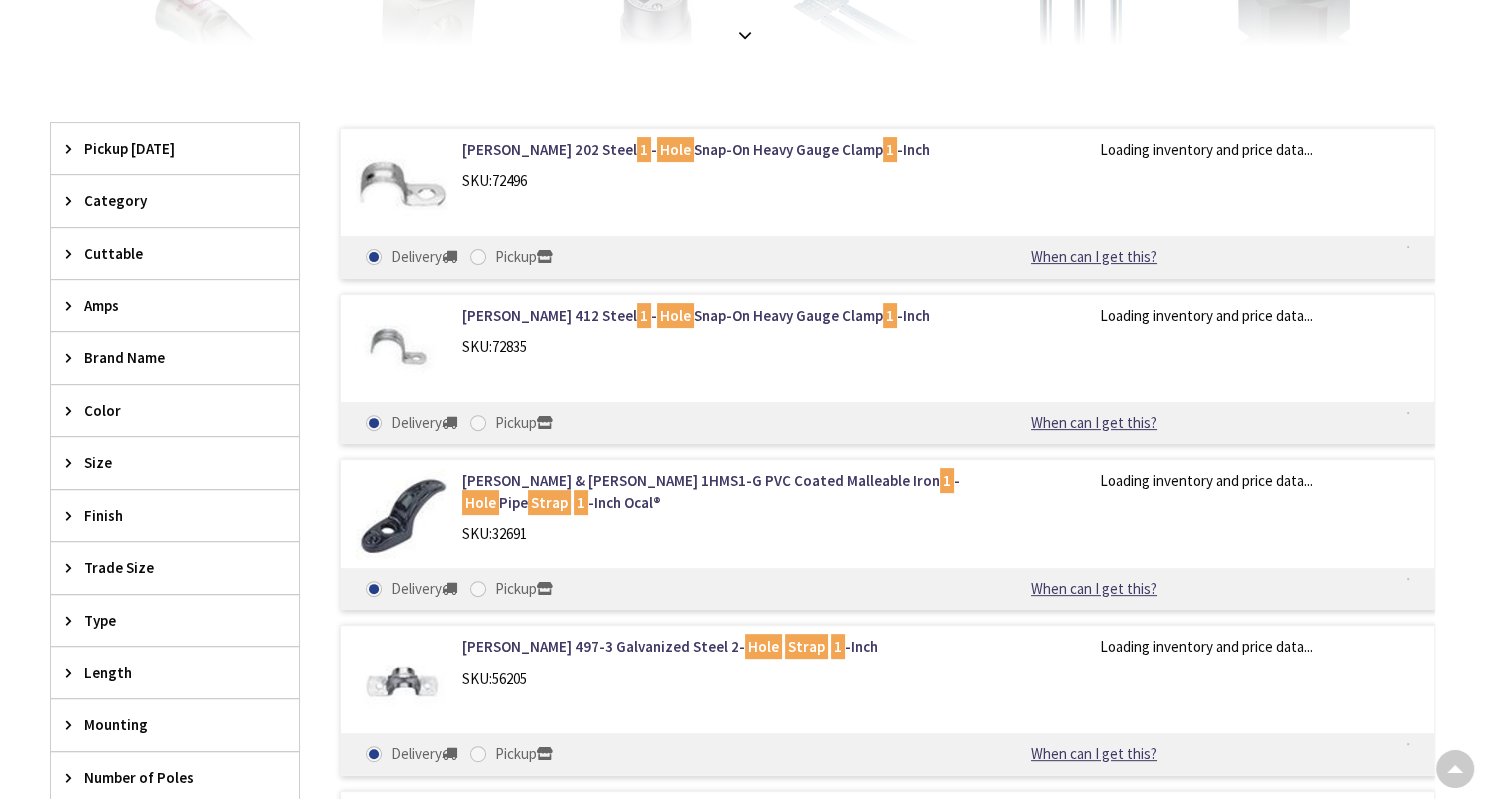 scroll, scrollTop: 587, scrollLeft: 0, axis: vertical 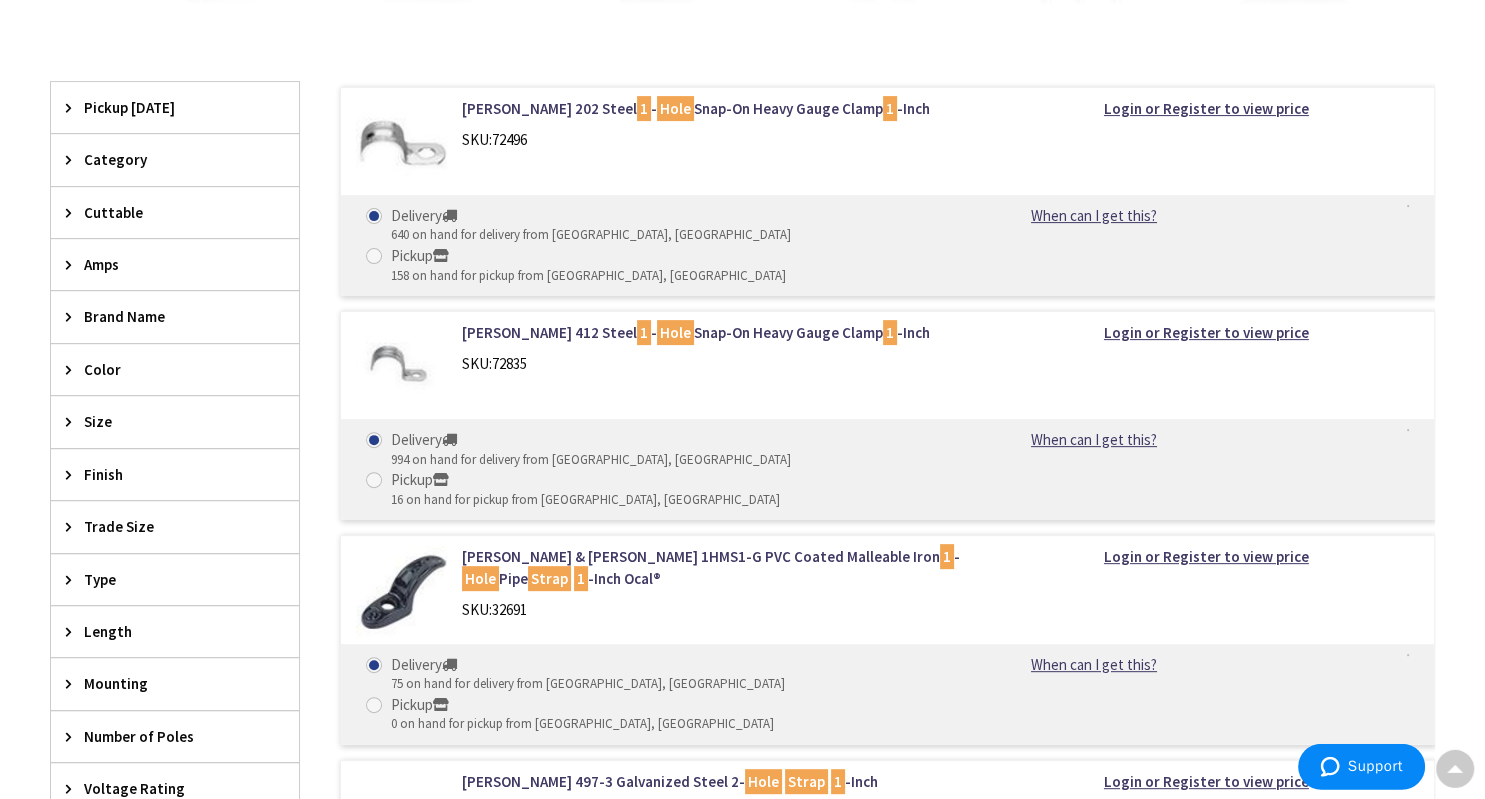click on "Trade Size" at bounding box center (165, 526) 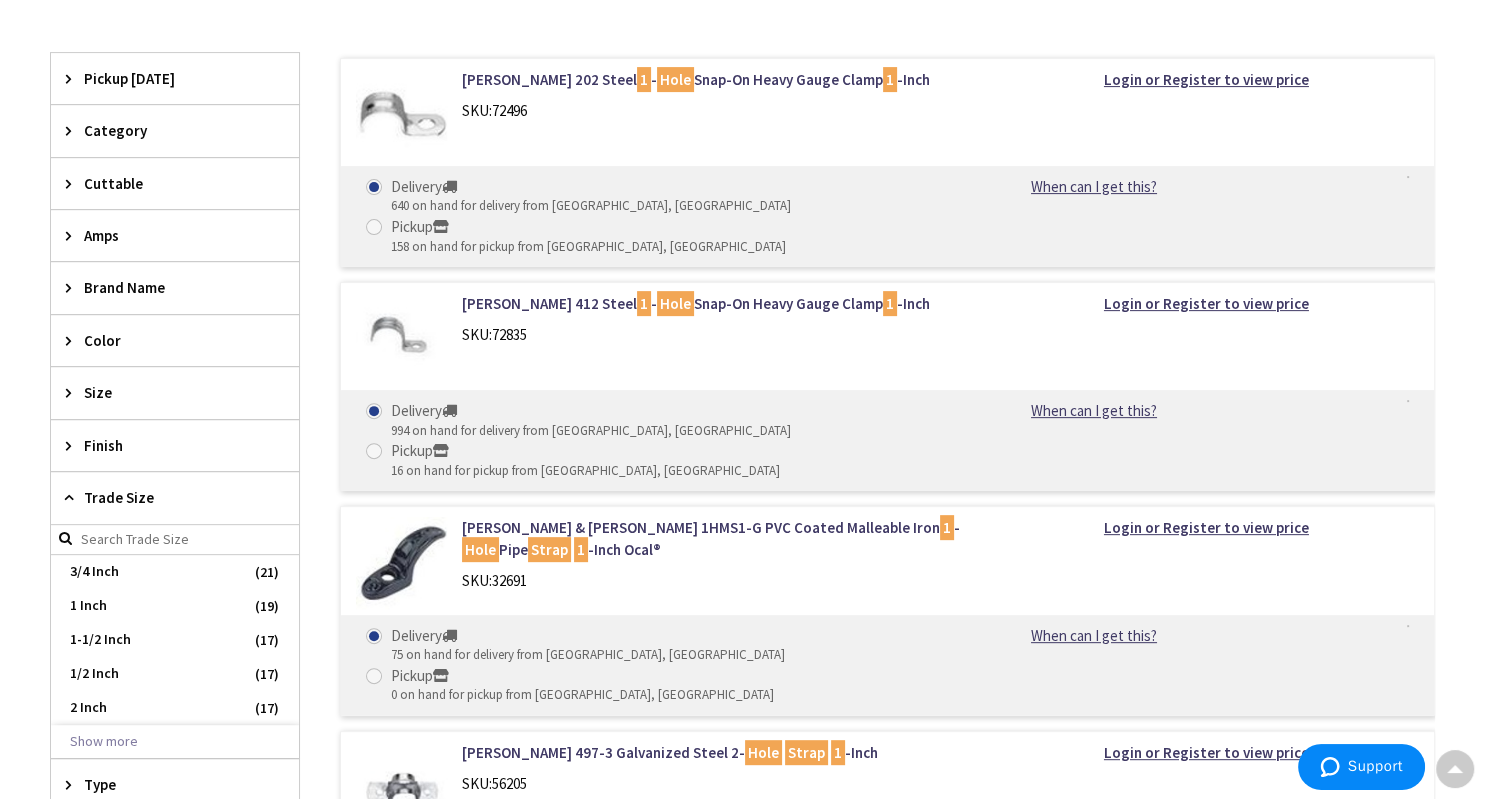 scroll, scrollTop: 624, scrollLeft: 0, axis: vertical 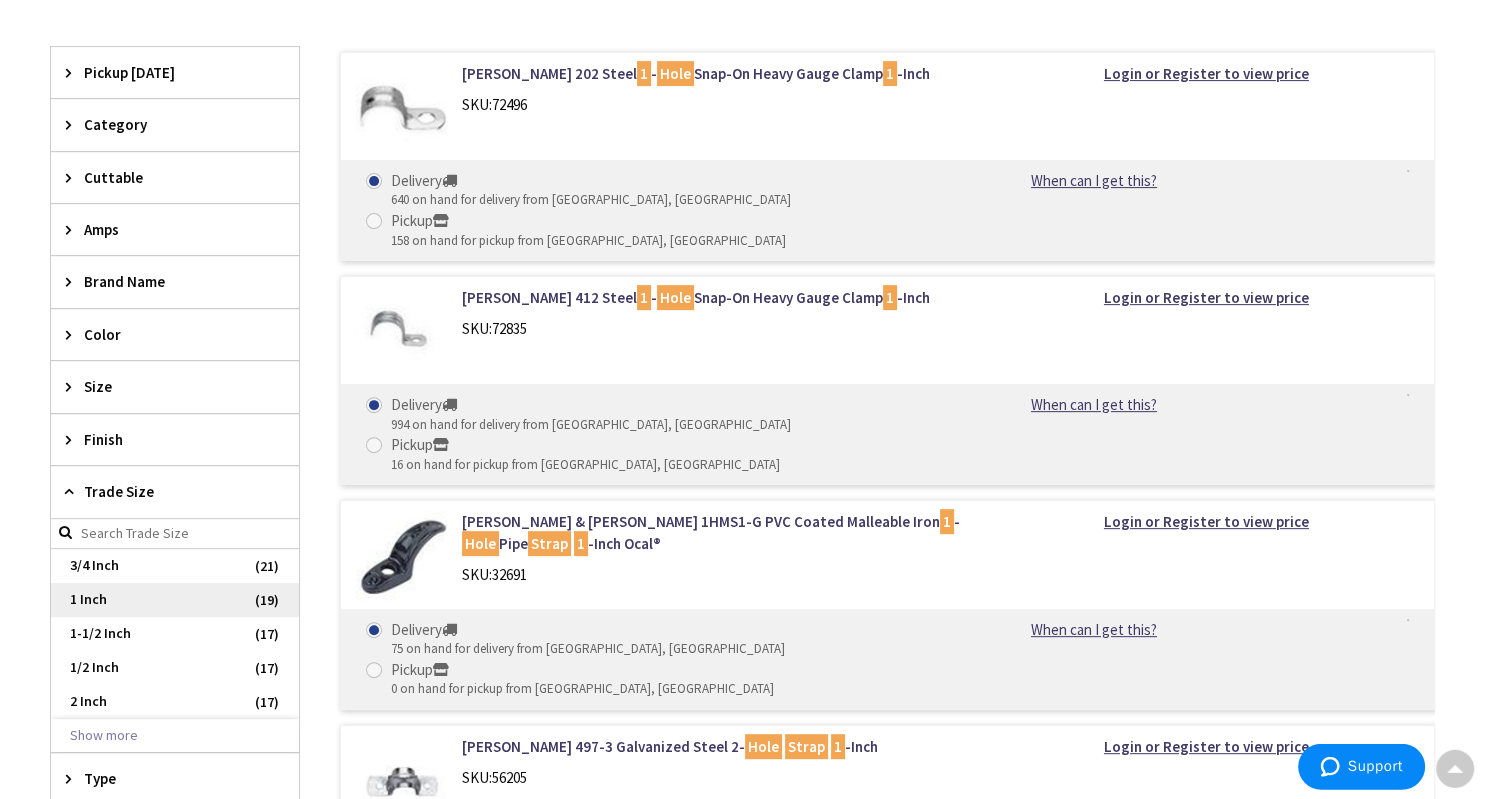 click on "1 Inch" at bounding box center (175, 600) 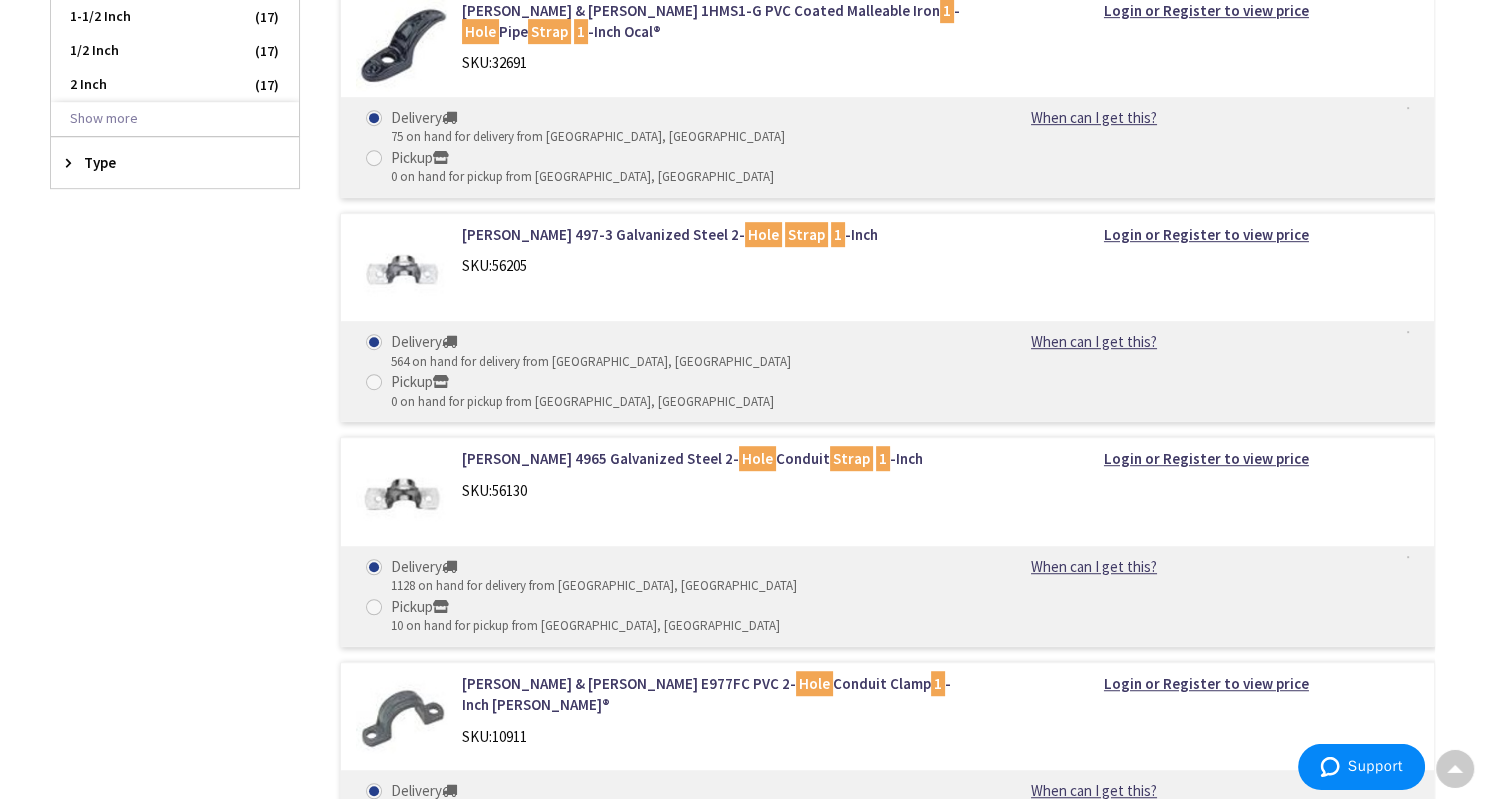 scroll, scrollTop: 1238, scrollLeft: 0, axis: vertical 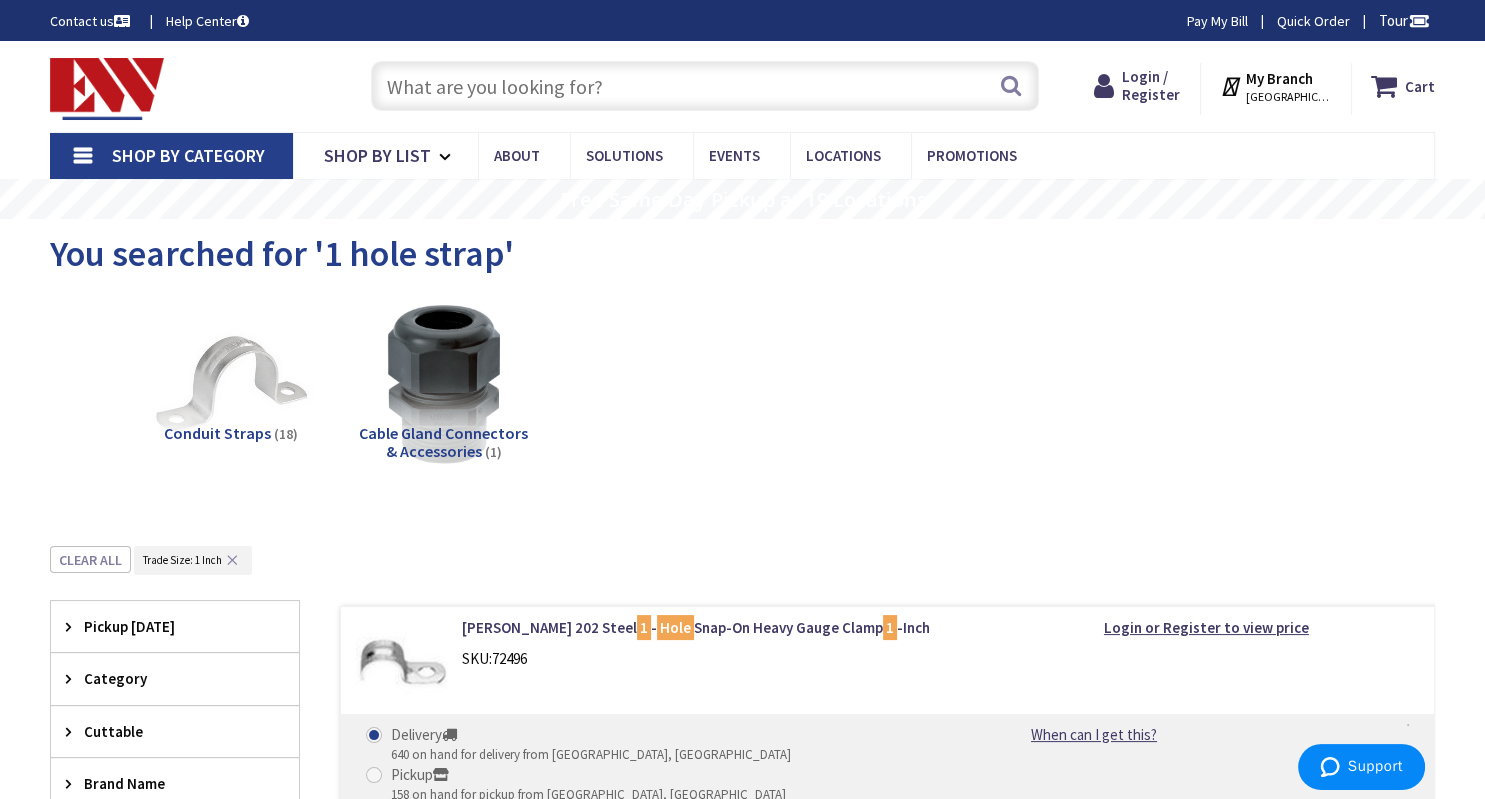 click at bounding box center [705, 86] 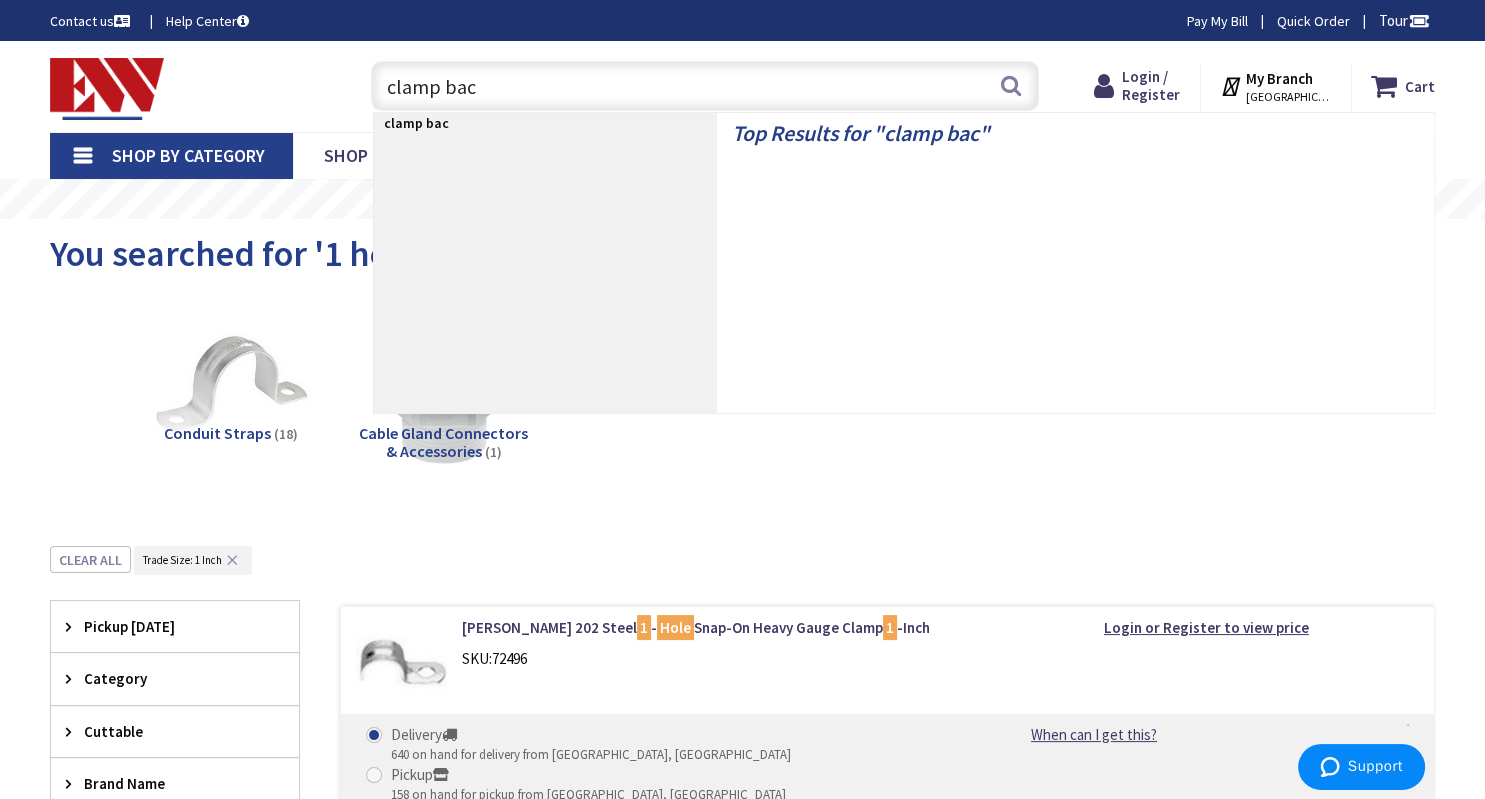 type on "clamp back" 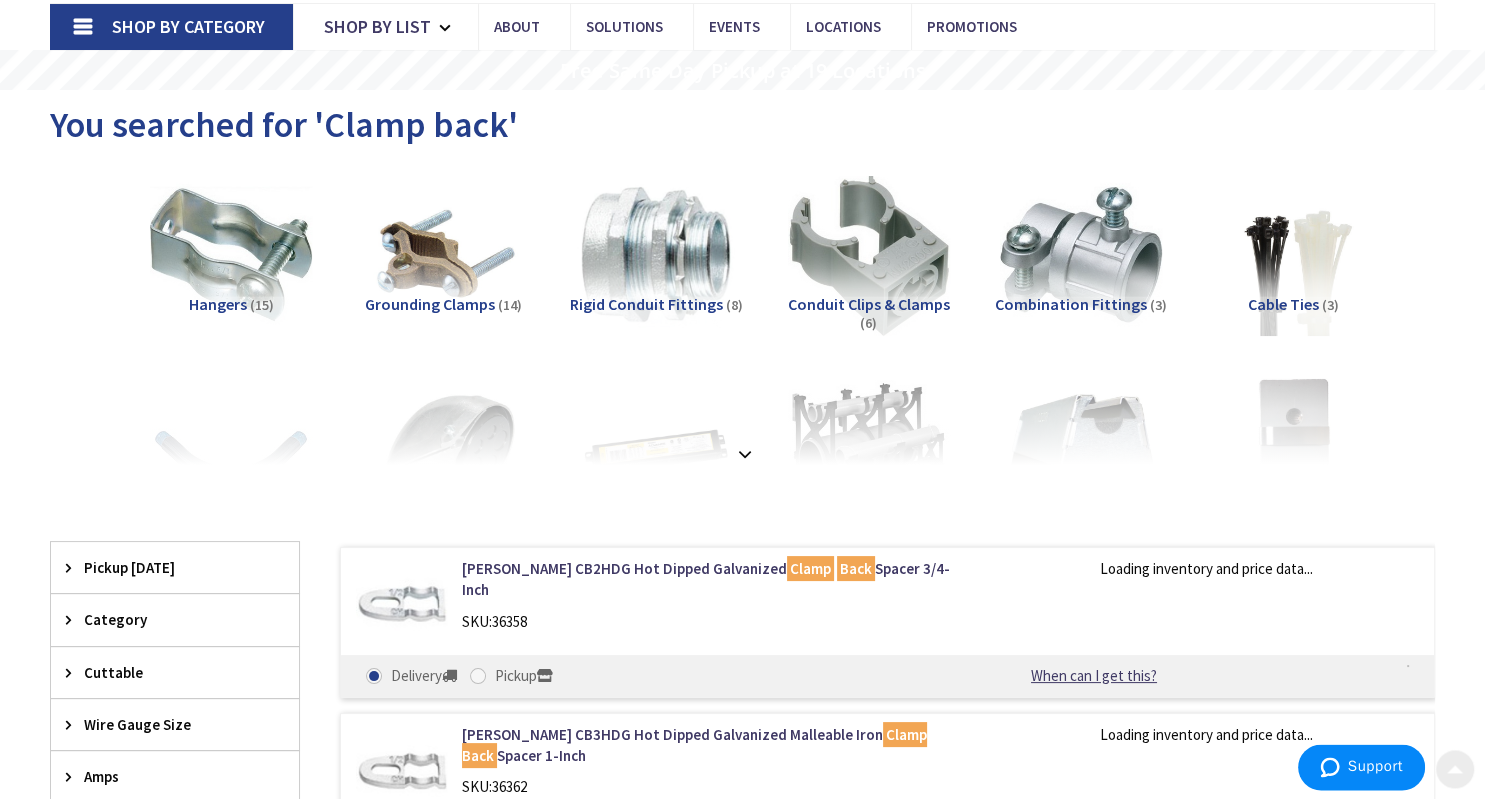 scroll, scrollTop: 133, scrollLeft: 0, axis: vertical 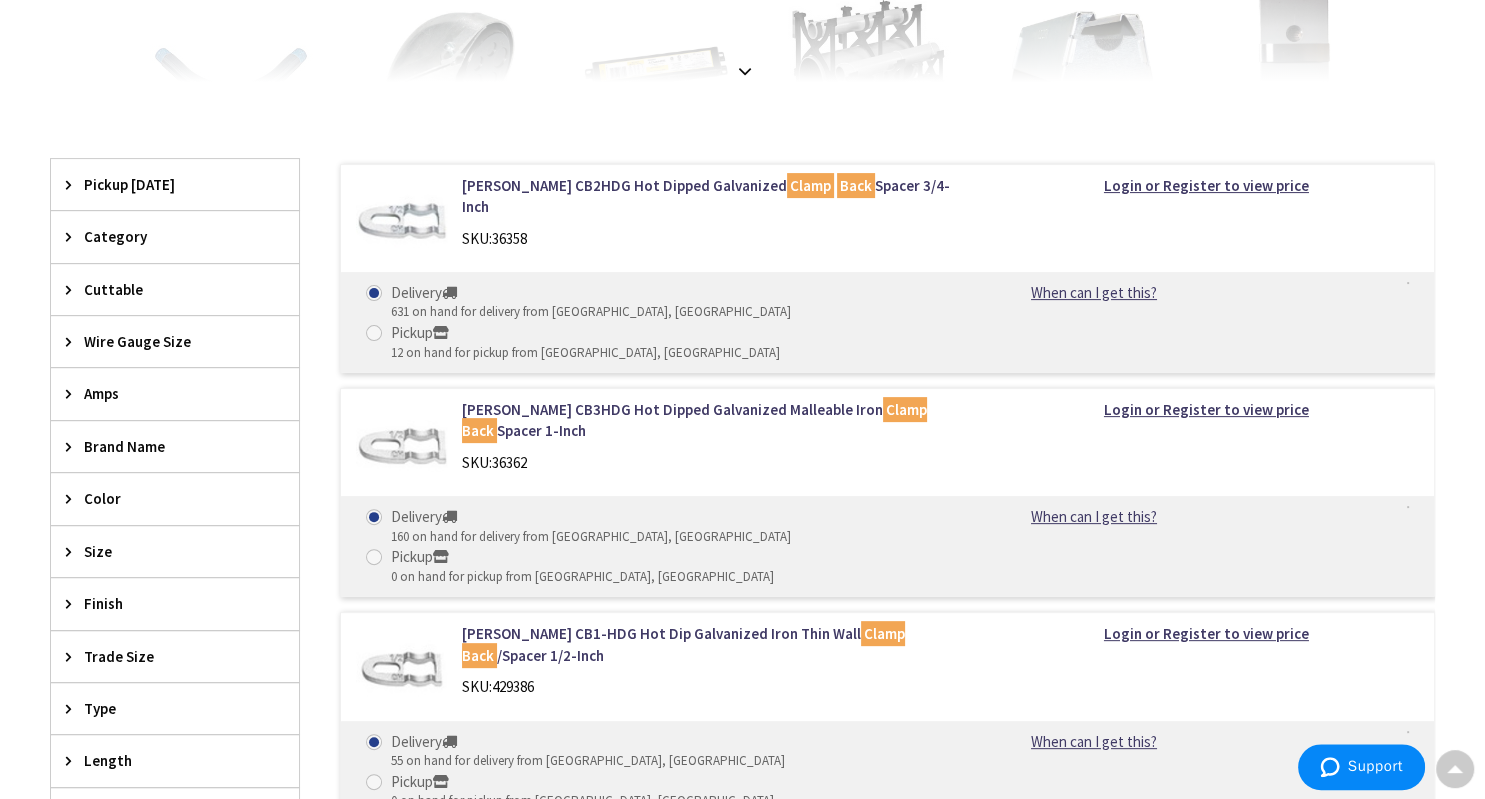 click on "Trade Size" at bounding box center (165, 656) 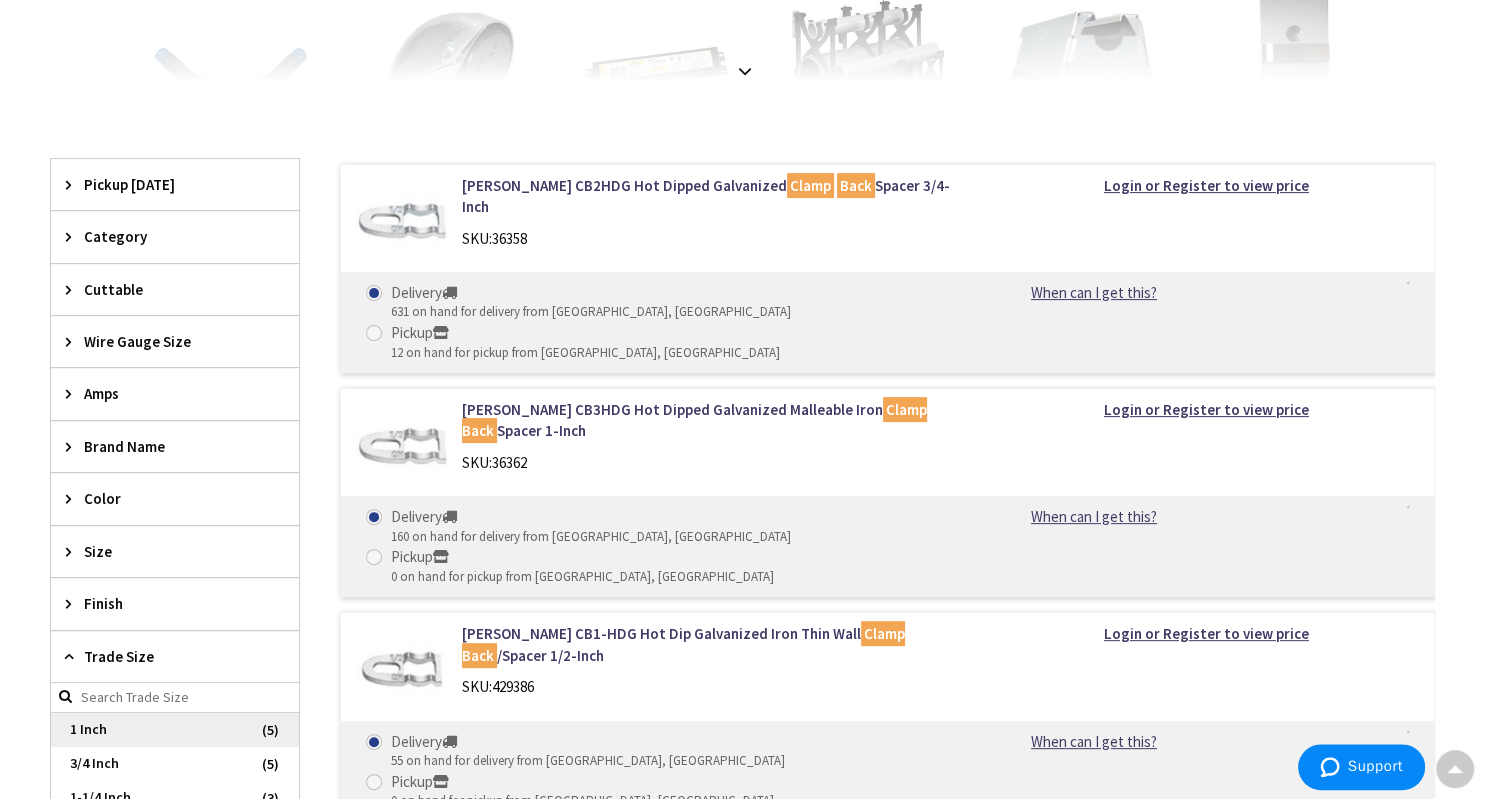 click on "1 Inch" at bounding box center [175, 730] 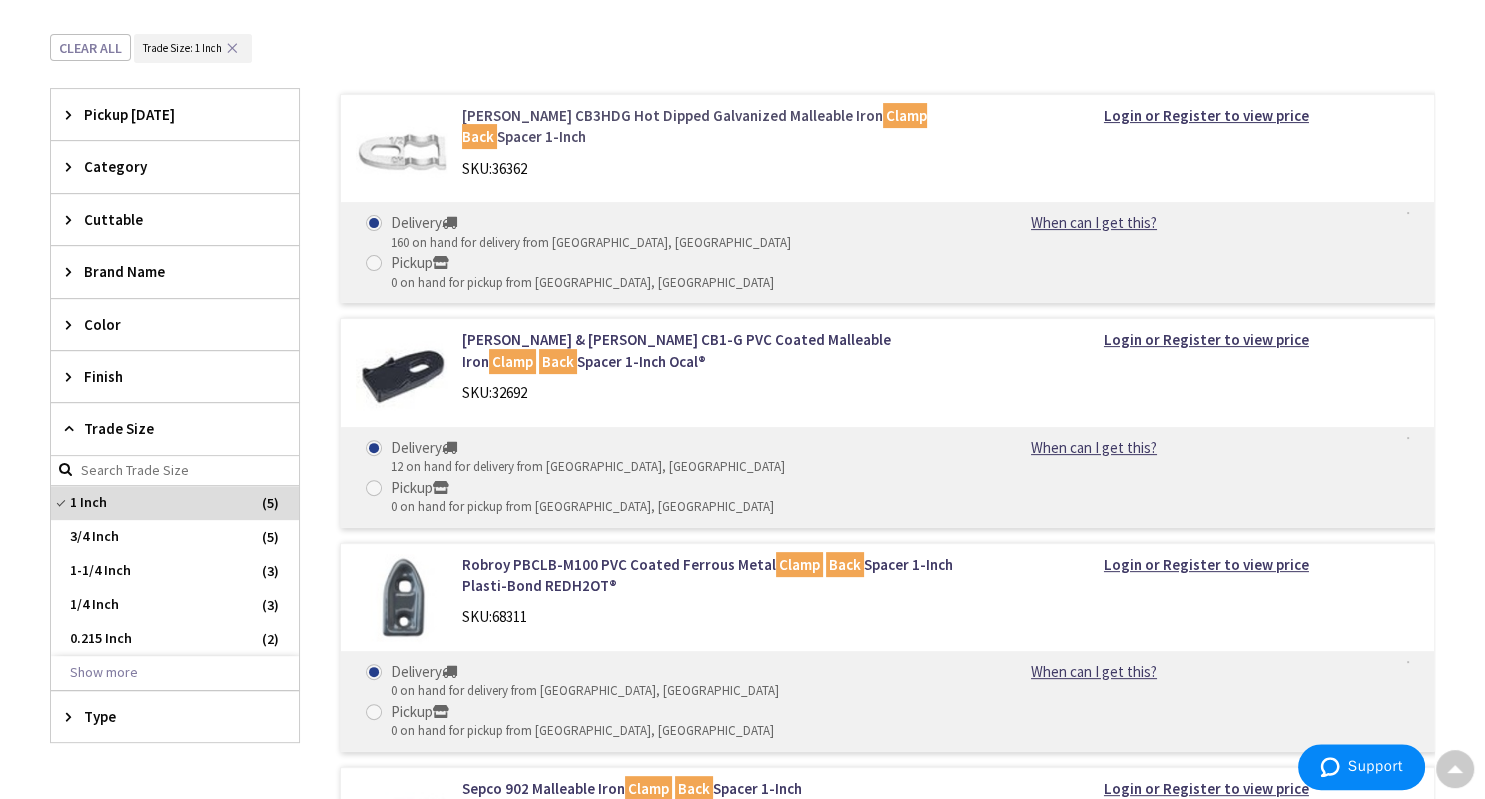 click on "Crouse-Hinds CB3HDG Hot Dipped Galvanized Malleable Iron  Clamp Back  Spacer 1-Inch" at bounding box center (712, 126) 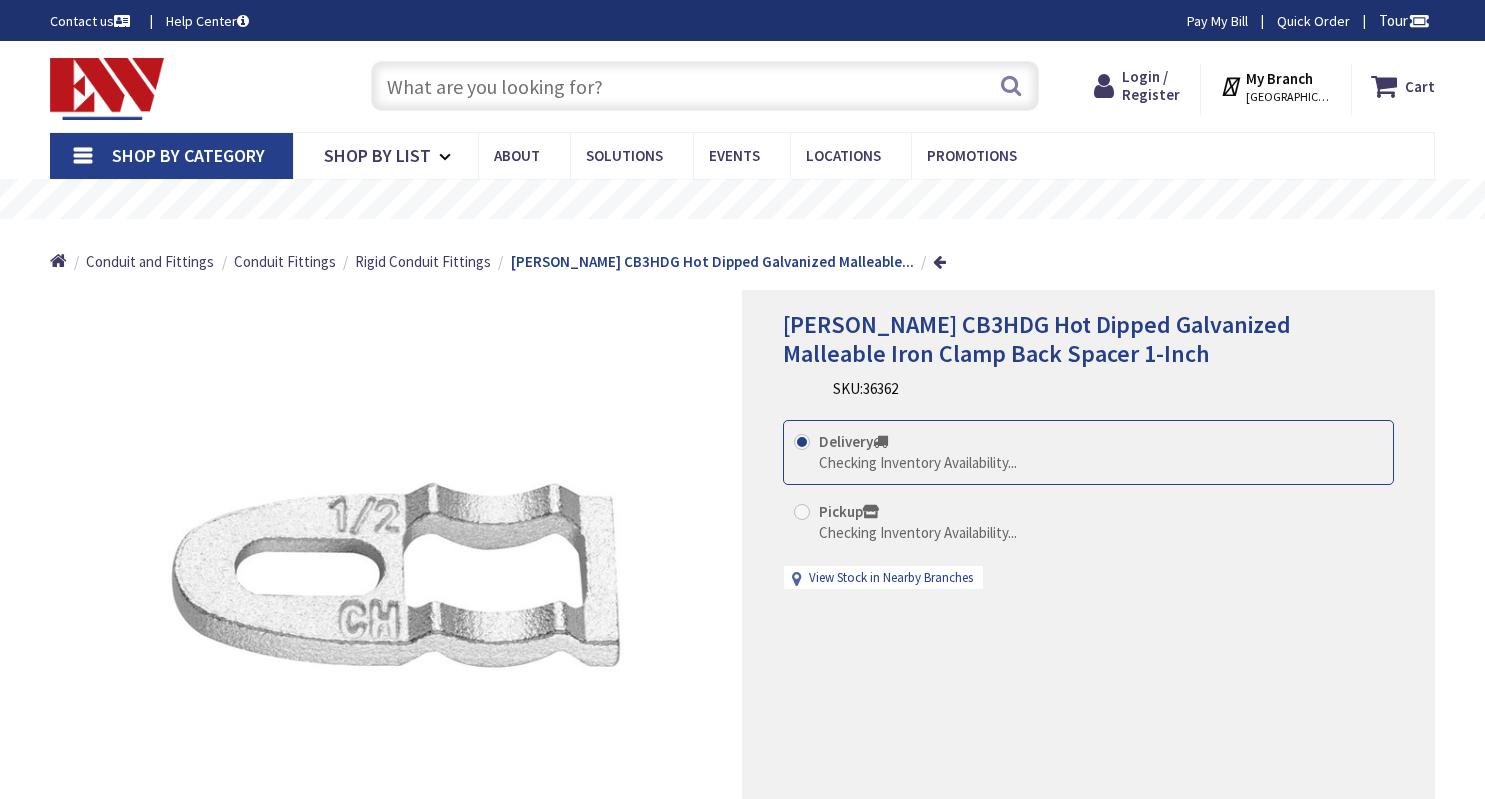scroll, scrollTop: 0, scrollLeft: 0, axis: both 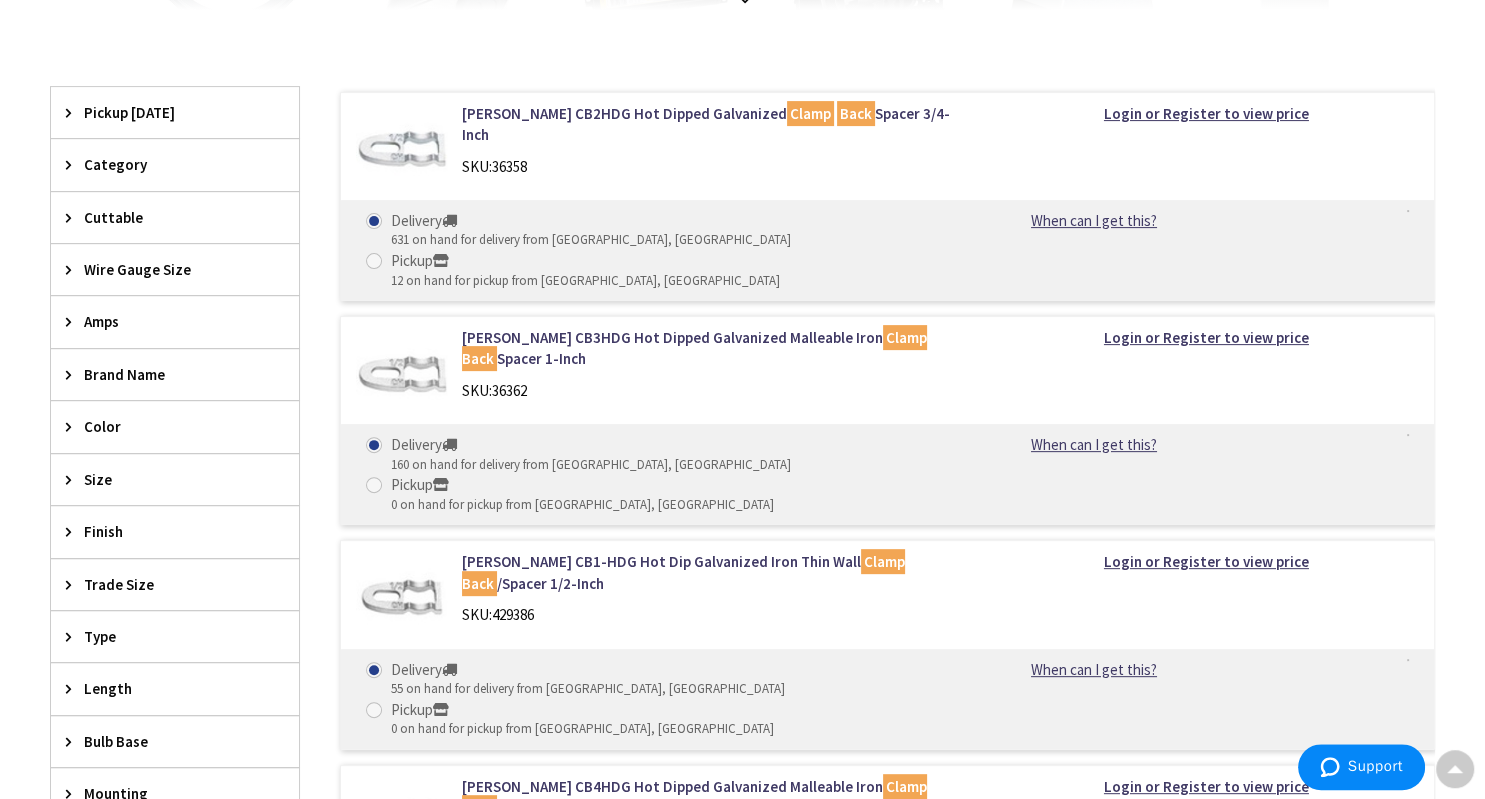 click on "Trade Size" at bounding box center [175, 584] 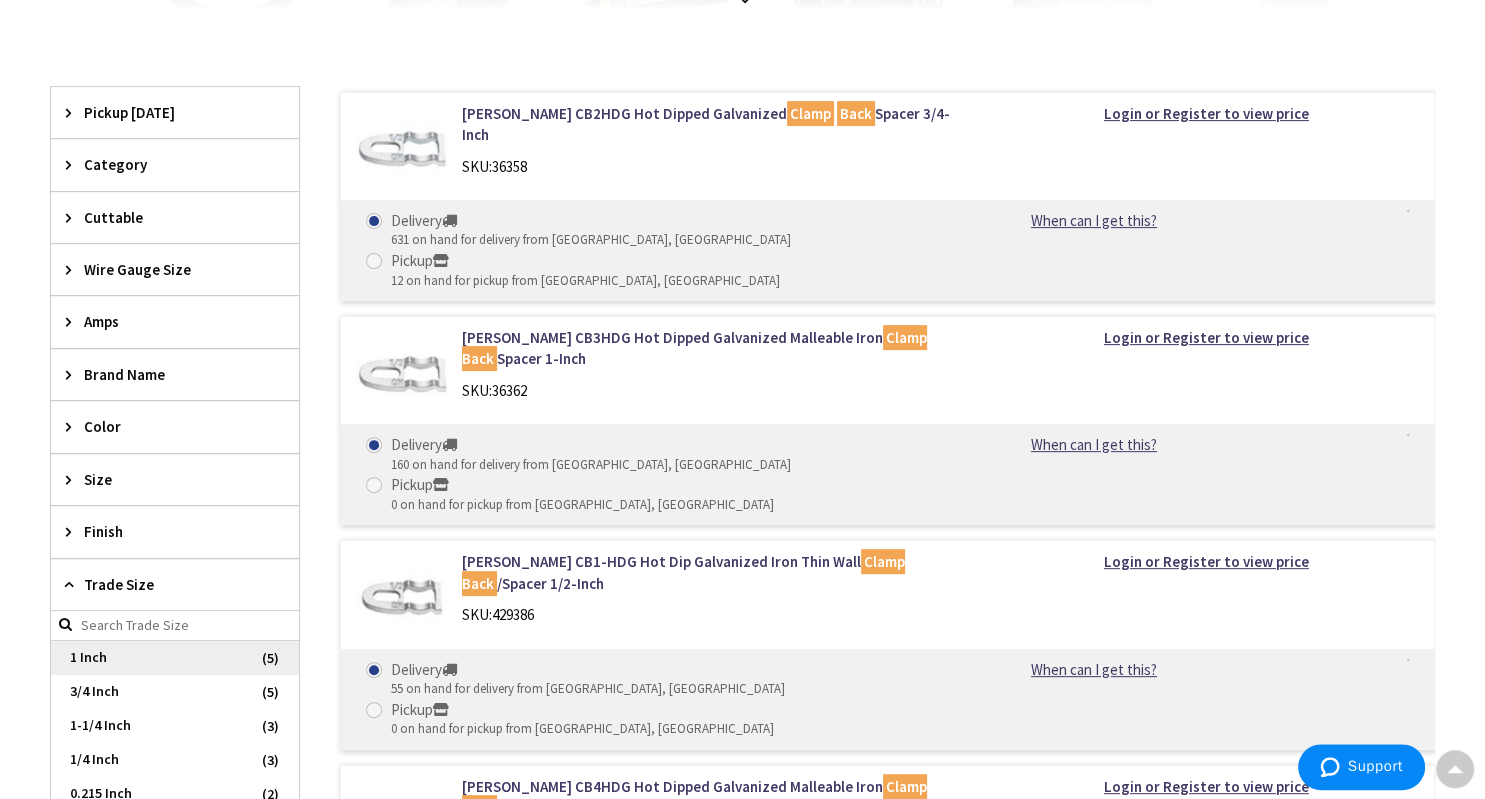 click on "1 Inch" at bounding box center (175, 658) 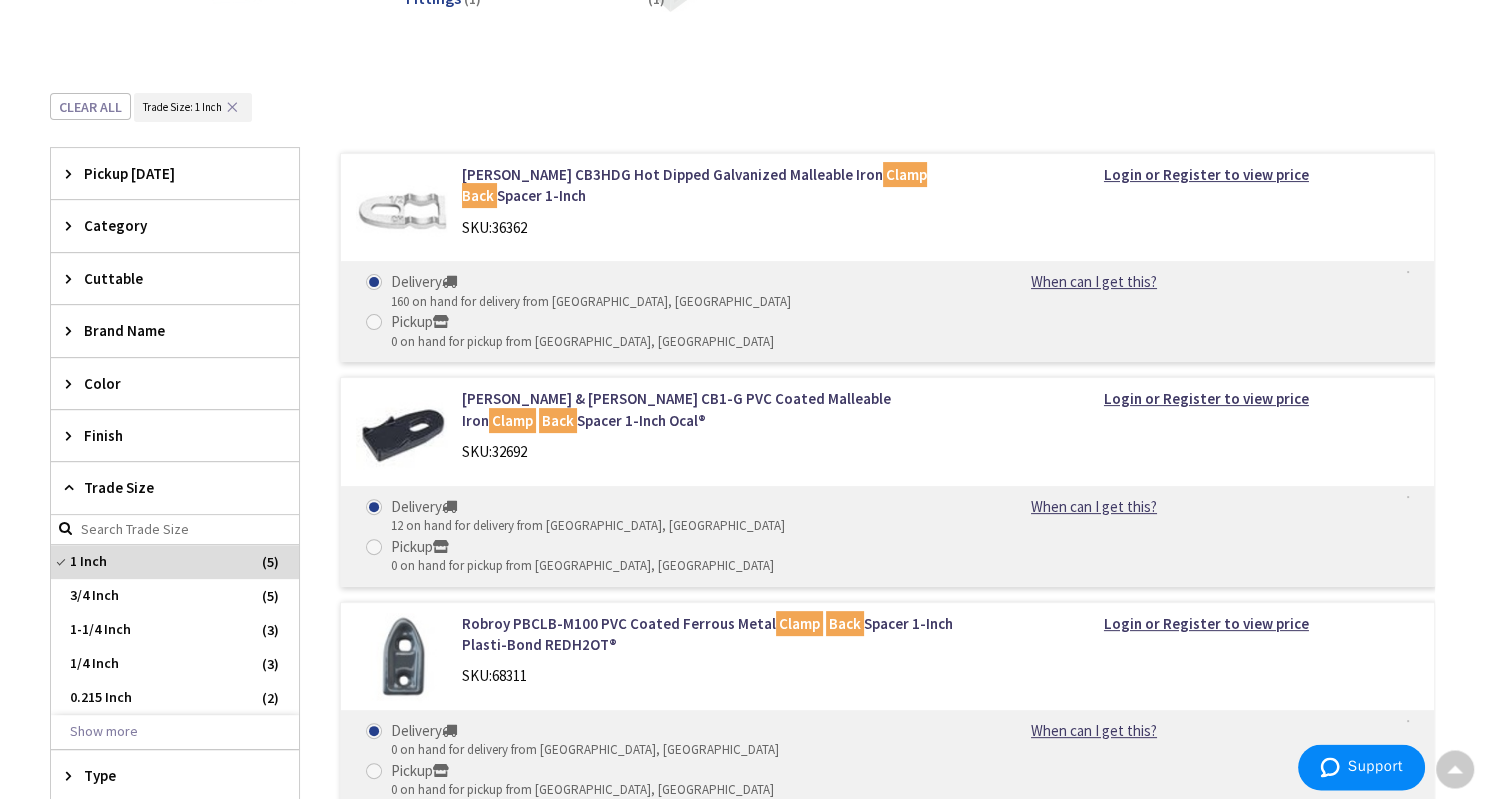 scroll, scrollTop: 446, scrollLeft: 0, axis: vertical 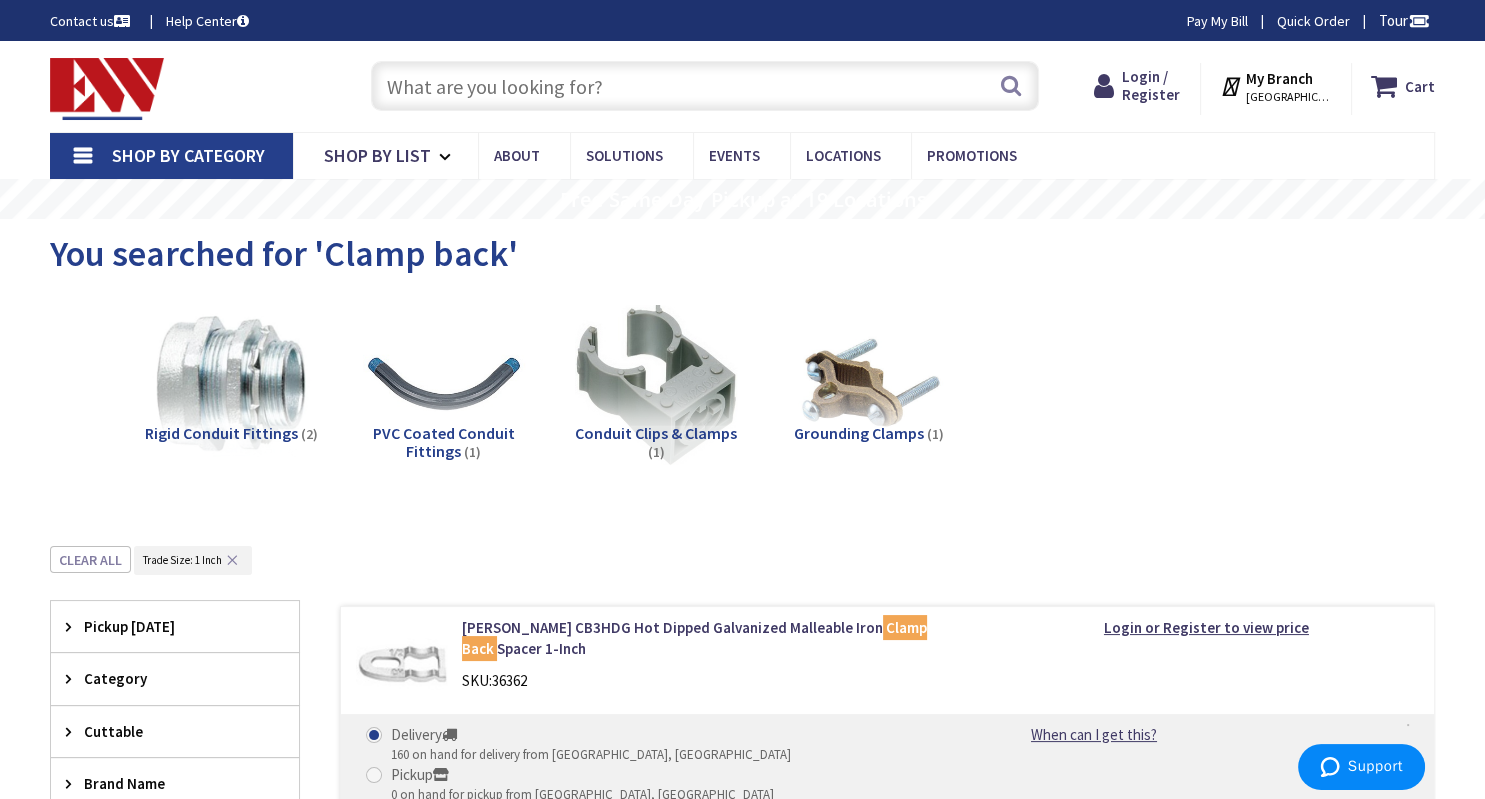 click at bounding box center [705, 86] 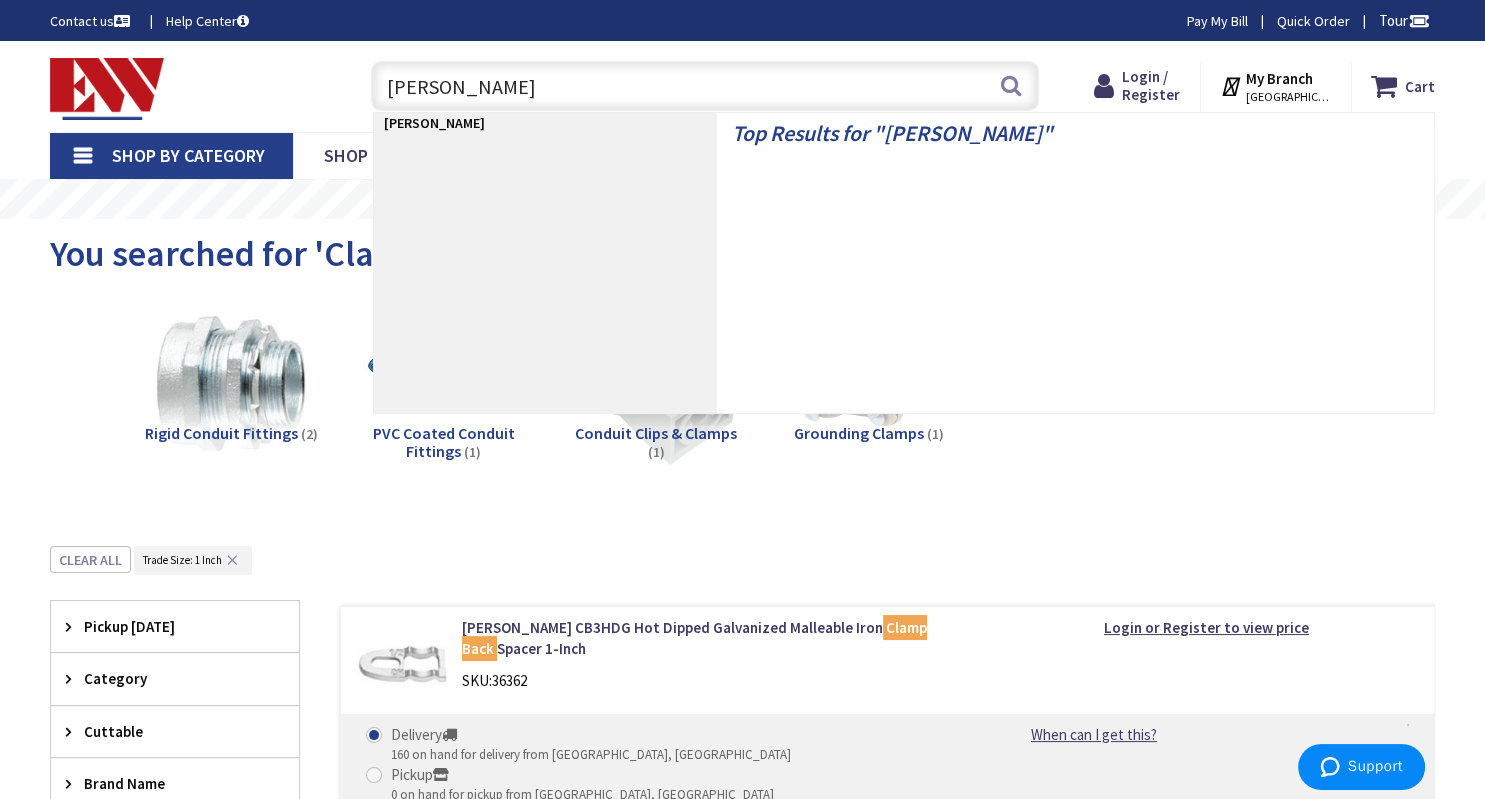 type on "meyers hub" 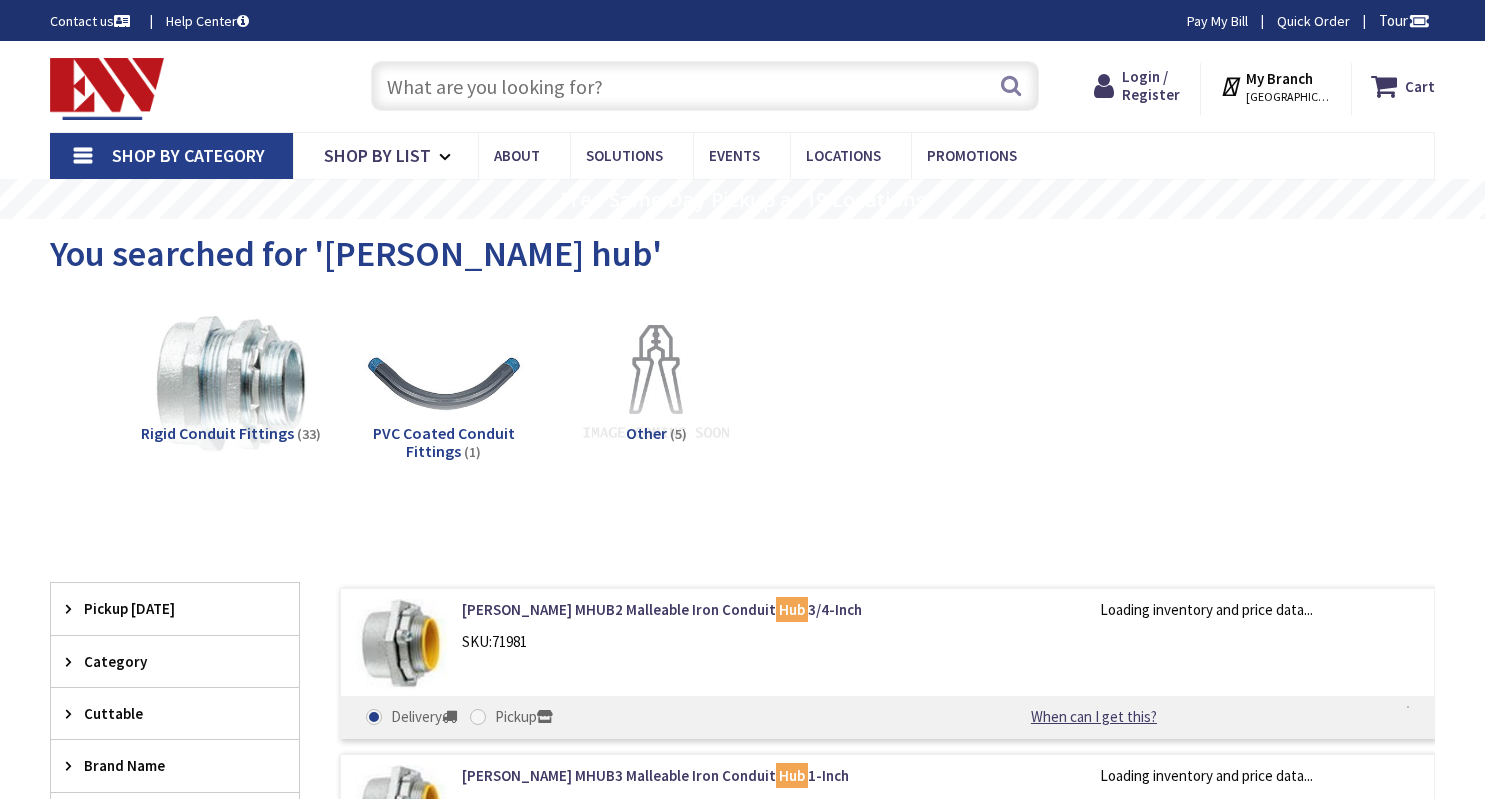 scroll, scrollTop: 0, scrollLeft: 0, axis: both 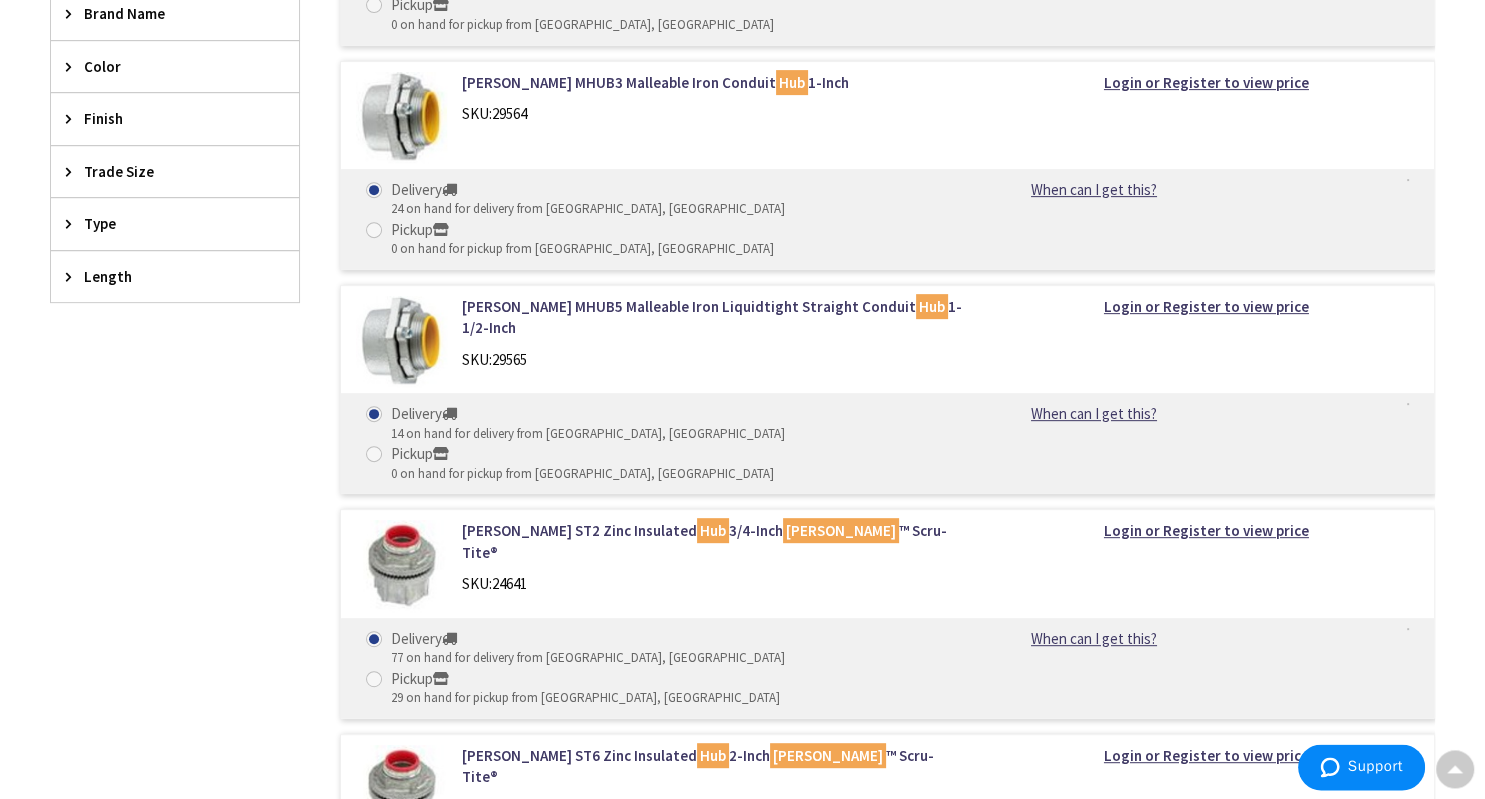 click on "Trade Size" at bounding box center [165, 171] 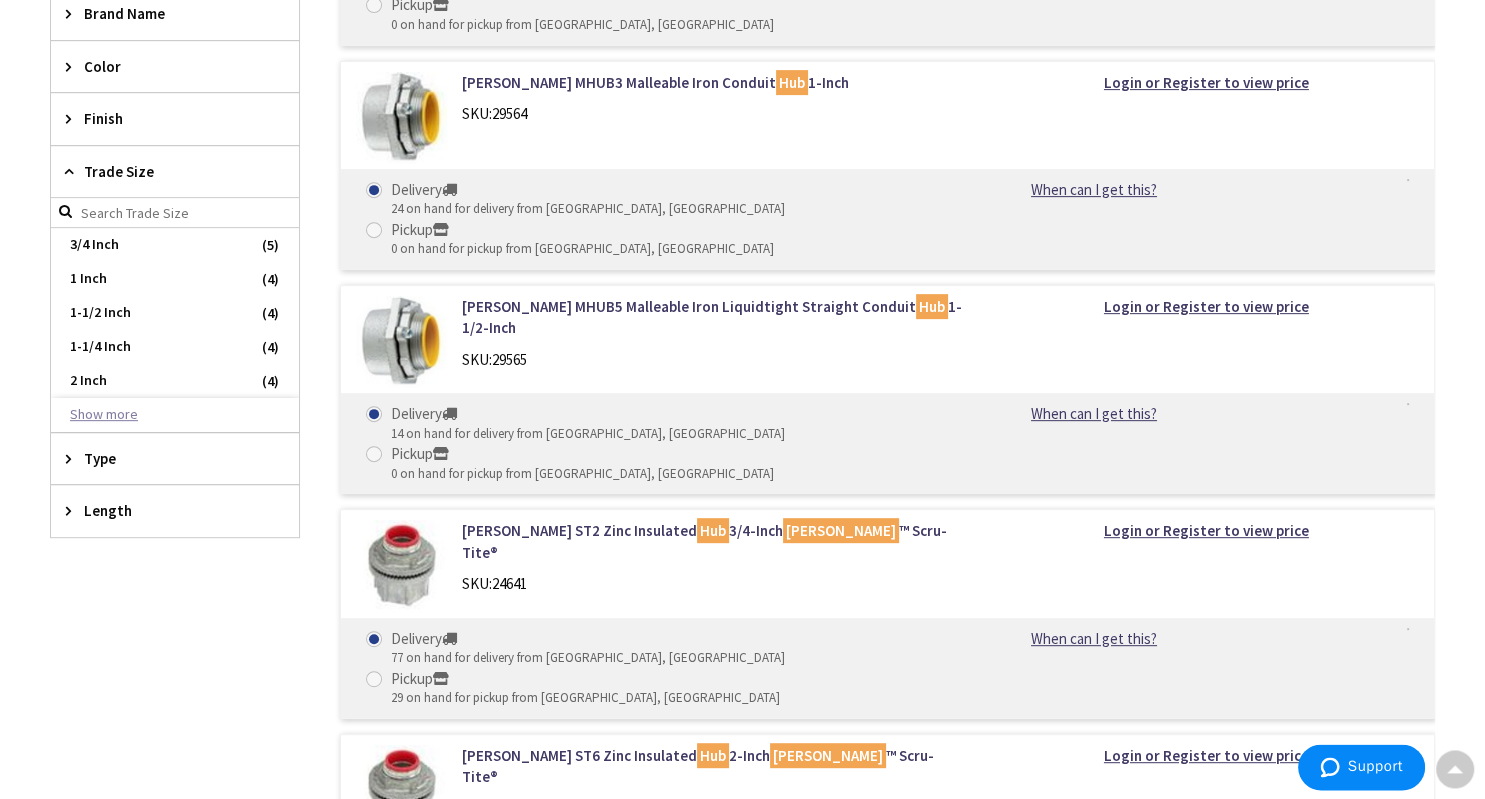 click on "Show more" at bounding box center (175, 415) 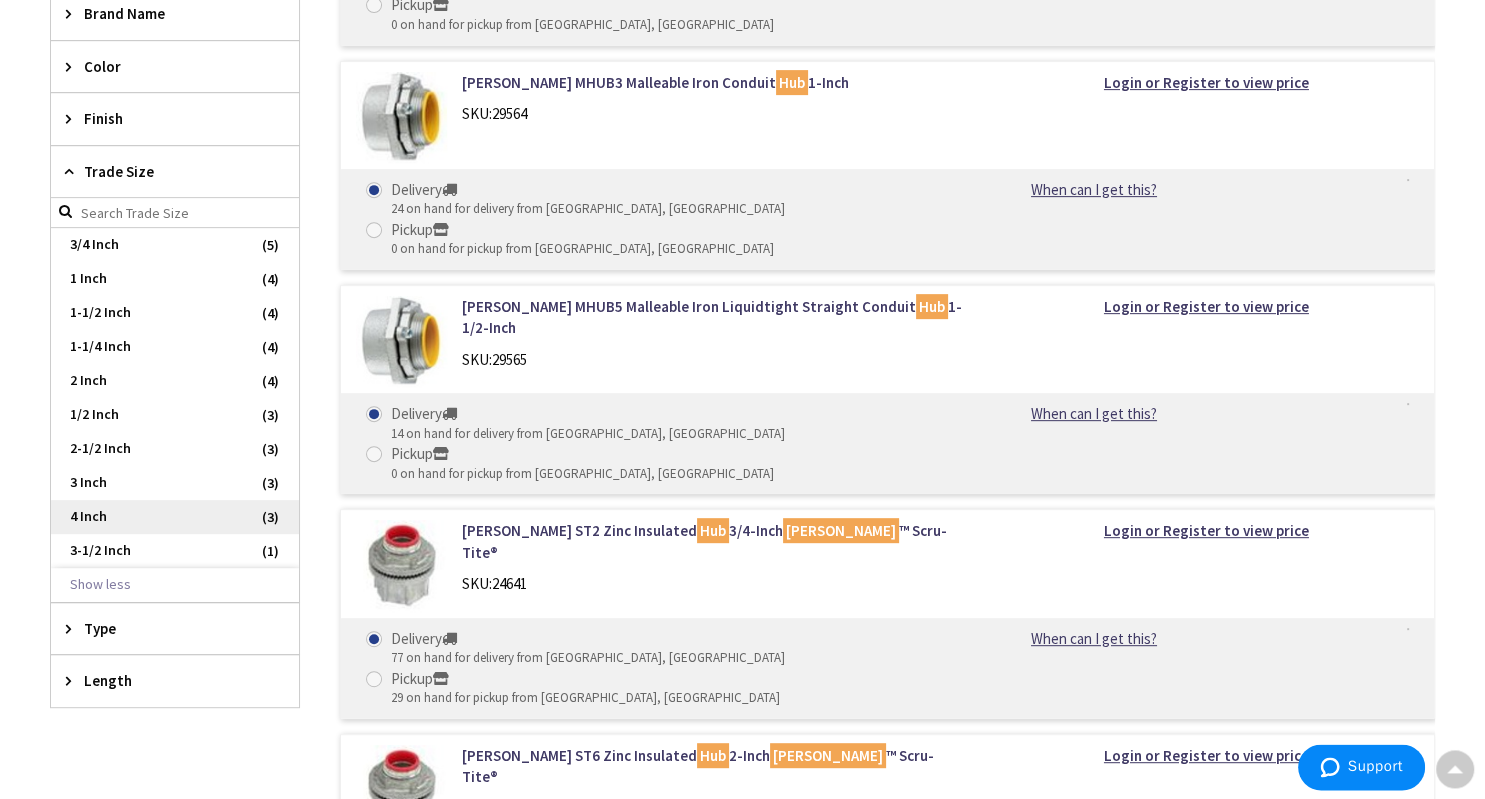 click on "4 Inch" at bounding box center (175, 517) 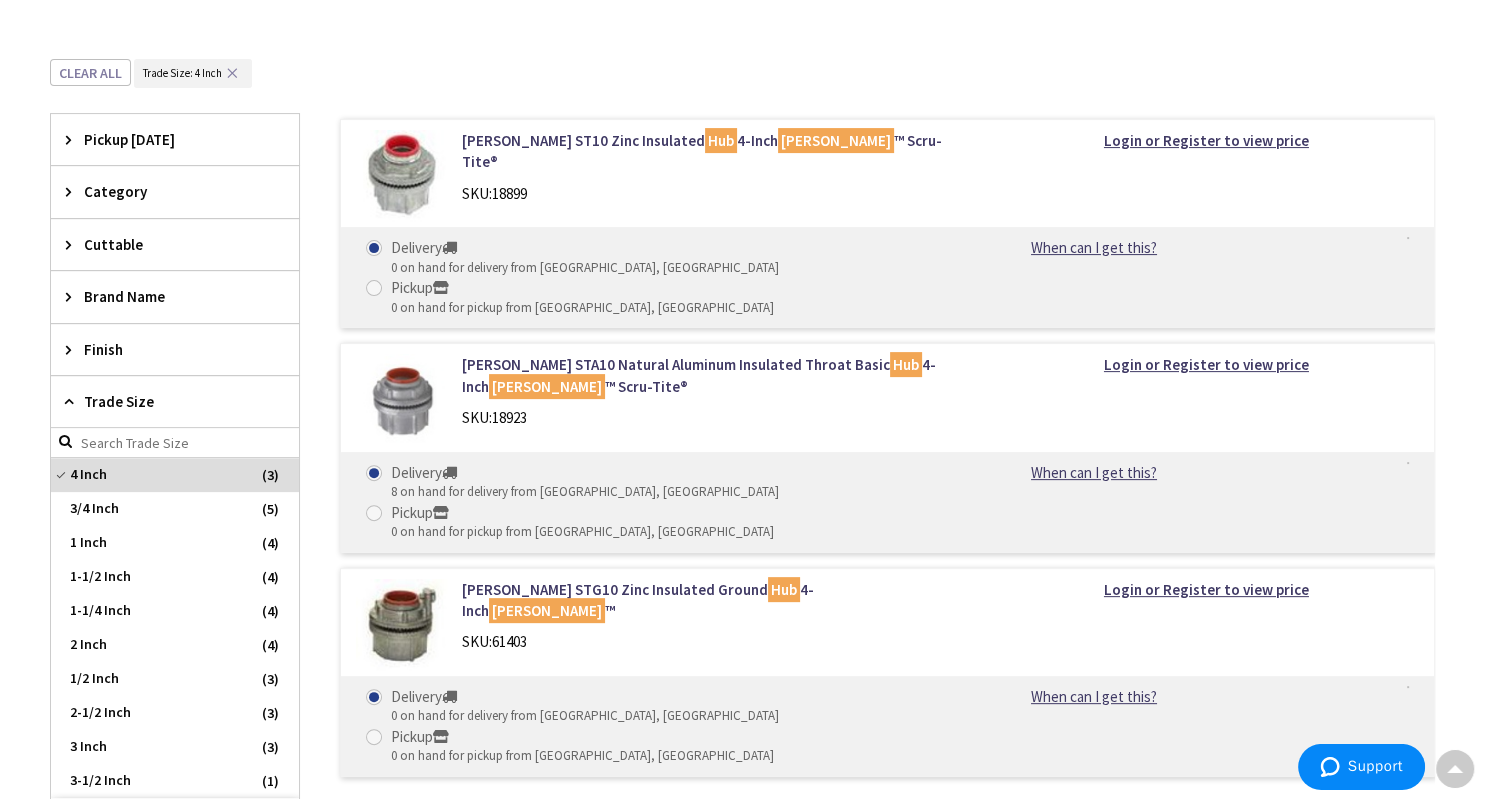 scroll, scrollTop: 477, scrollLeft: 0, axis: vertical 